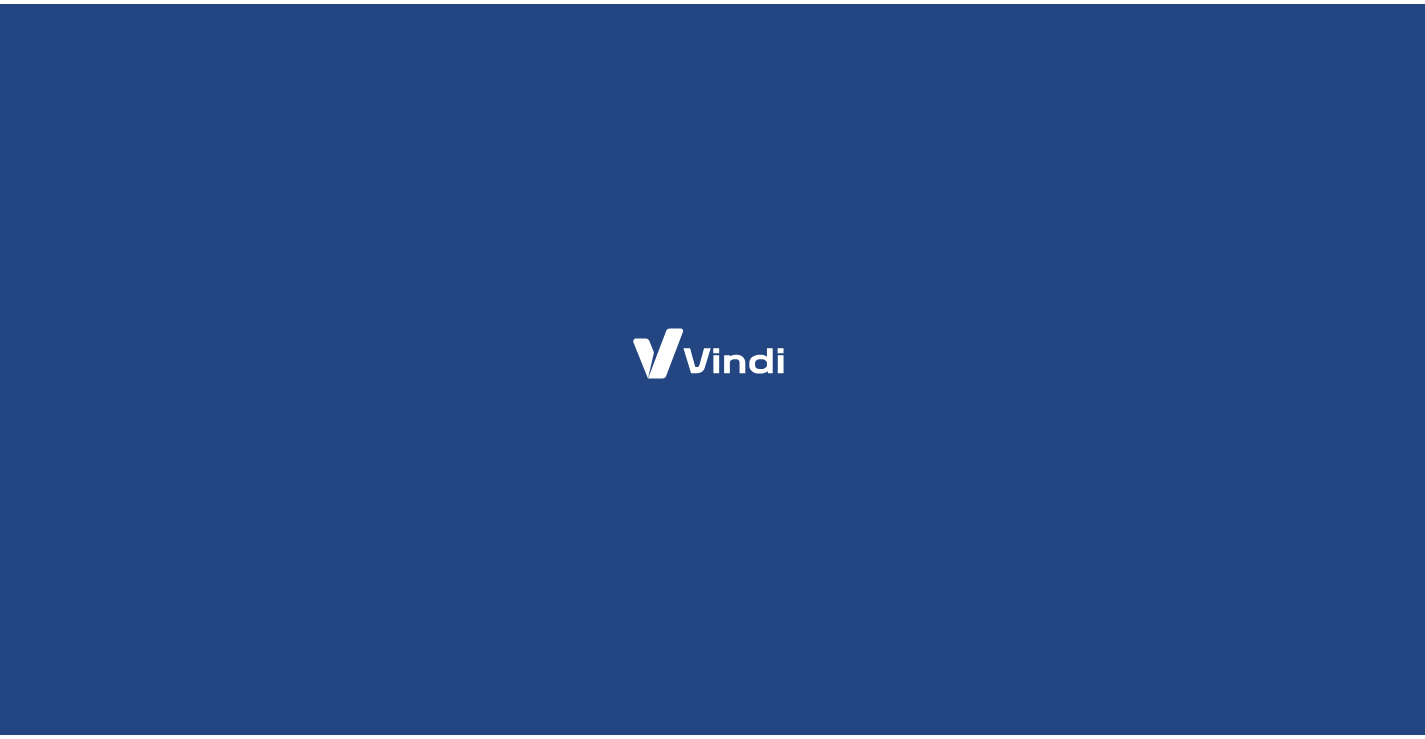 scroll, scrollTop: 0, scrollLeft: 0, axis: both 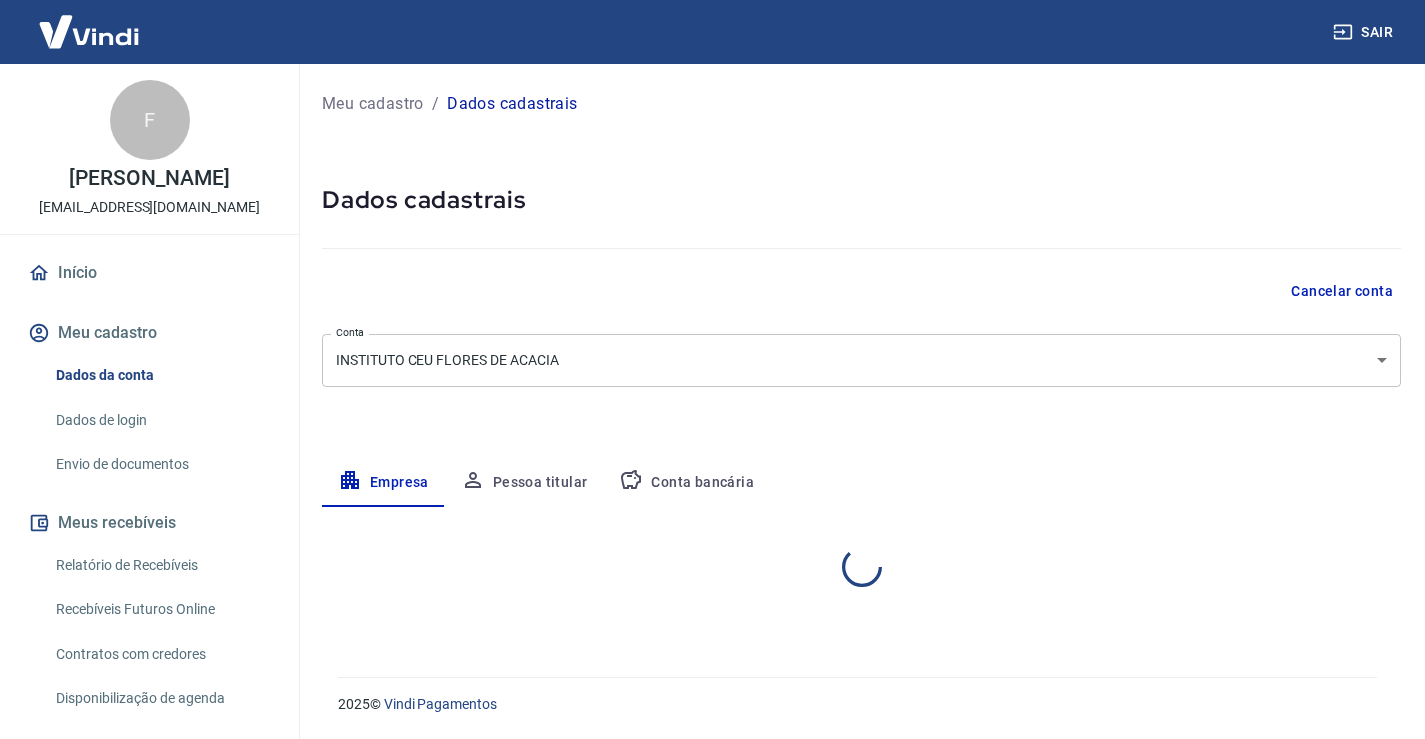 select on "SP" 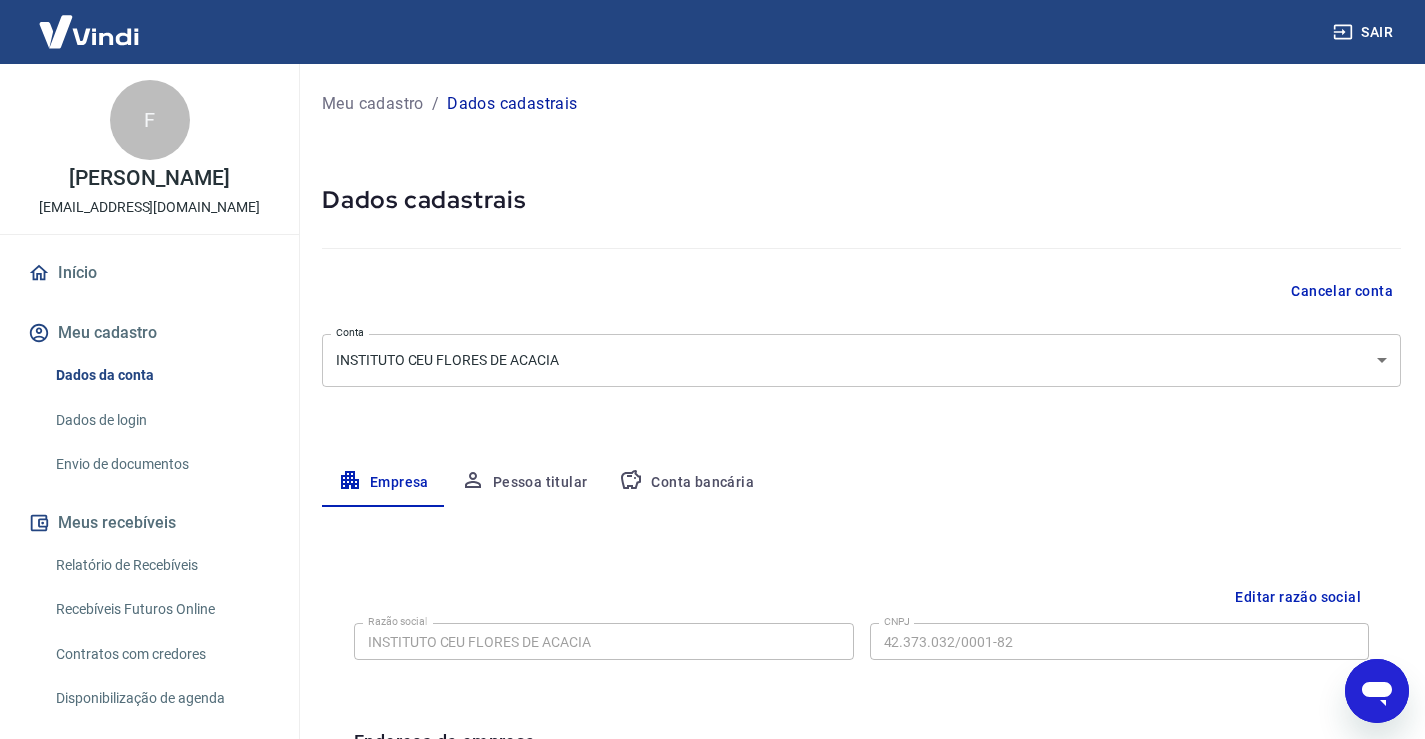 scroll, scrollTop: 0, scrollLeft: 0, axis: both 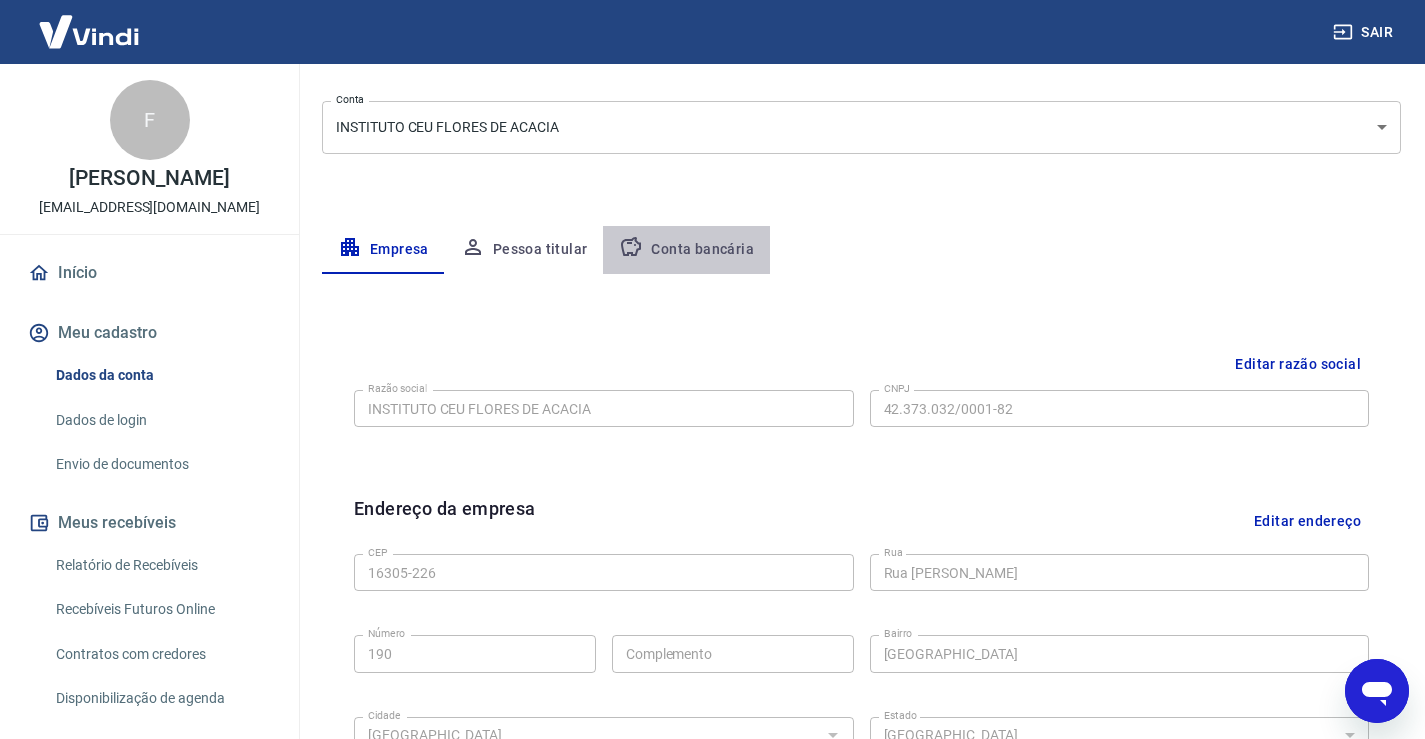 click on "Conta bancária" at bounding box center (686, 250) 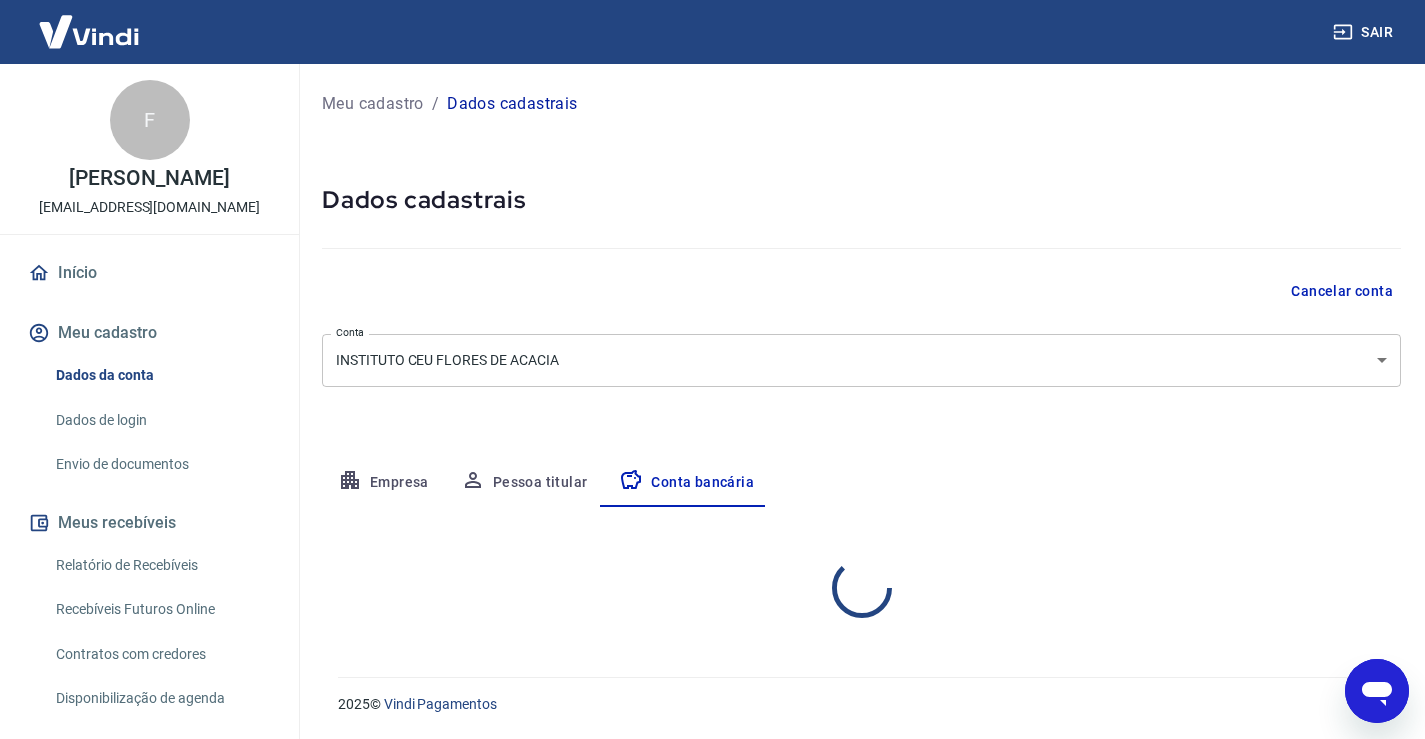 scroll, scrollTop: 0, scrollLeft: 0, axis: both 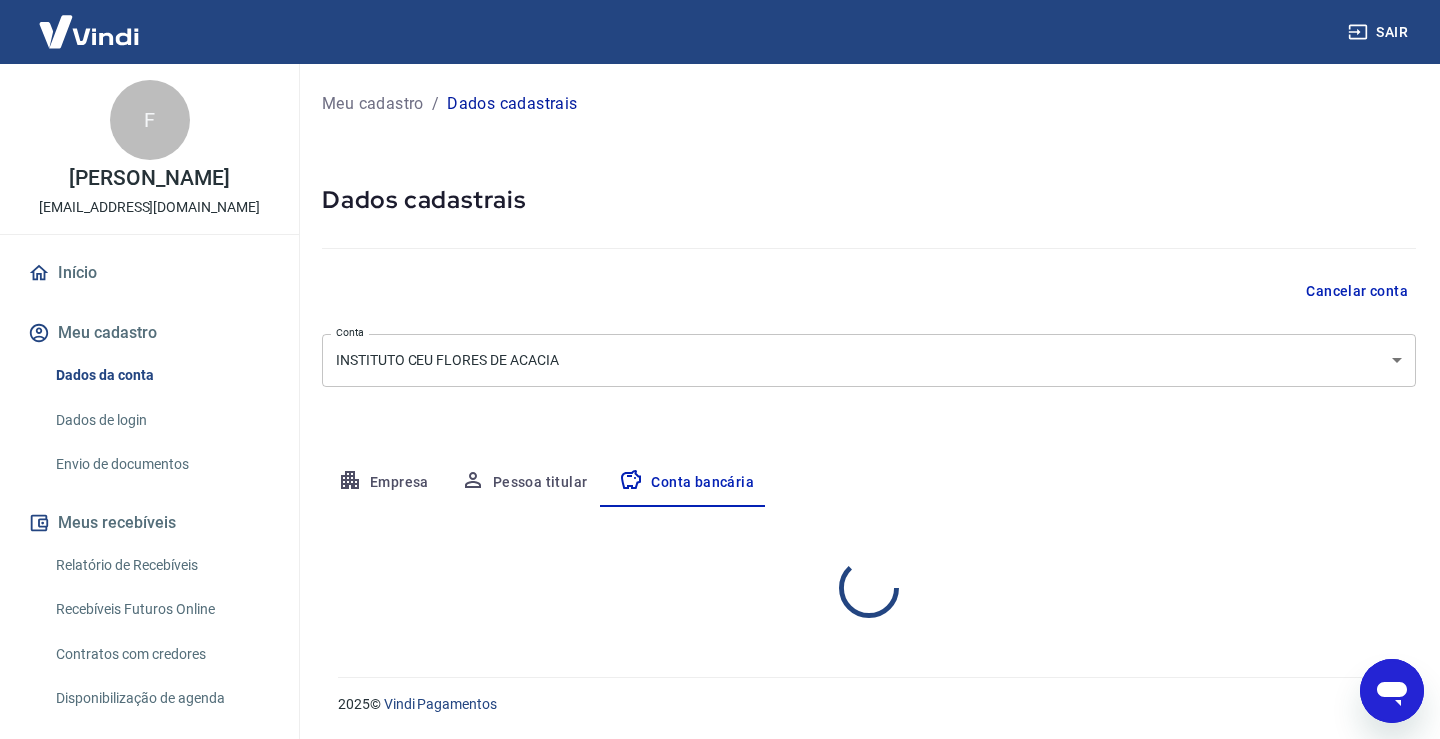 select on "1" 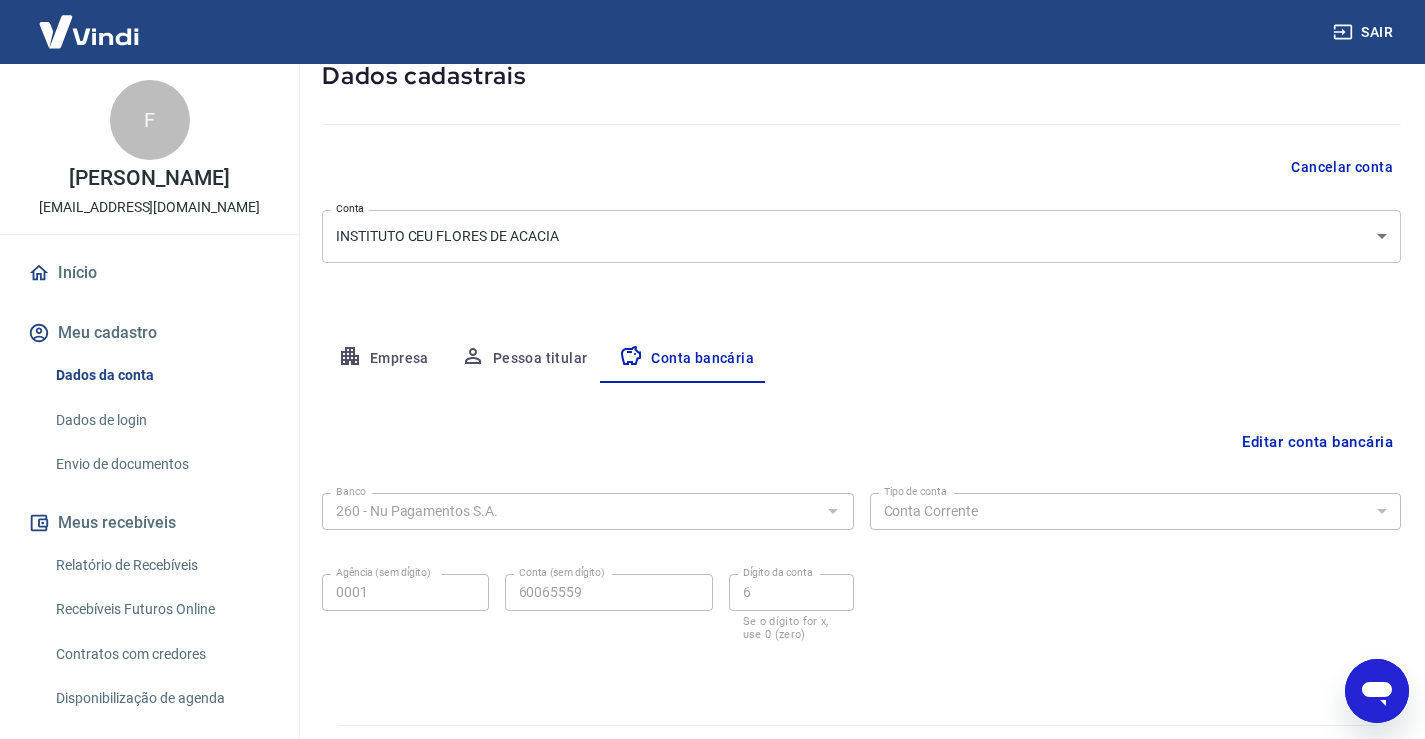 scroll, scrollTop: 172, scrollLeft: 0, axis: vertical 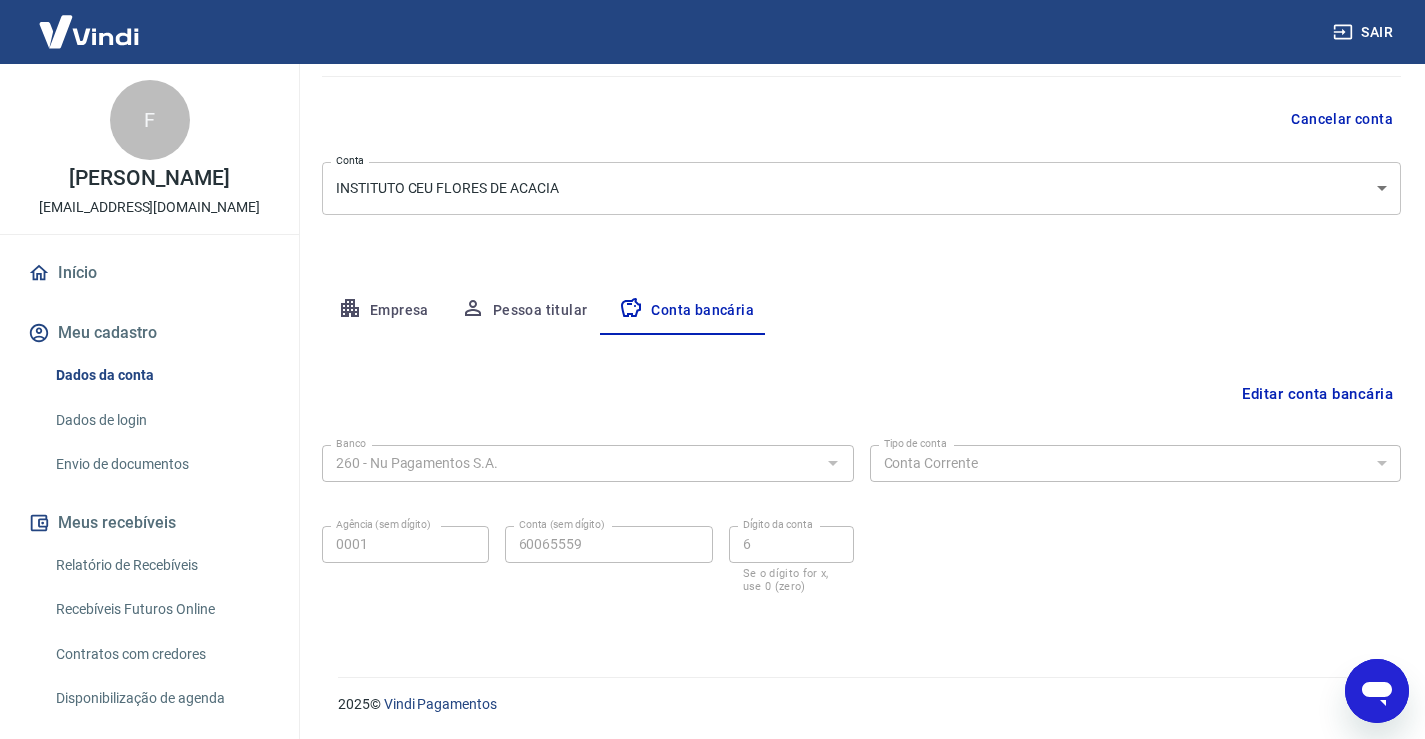 click on "Envio de documentos" at bounding box center [161, 464] 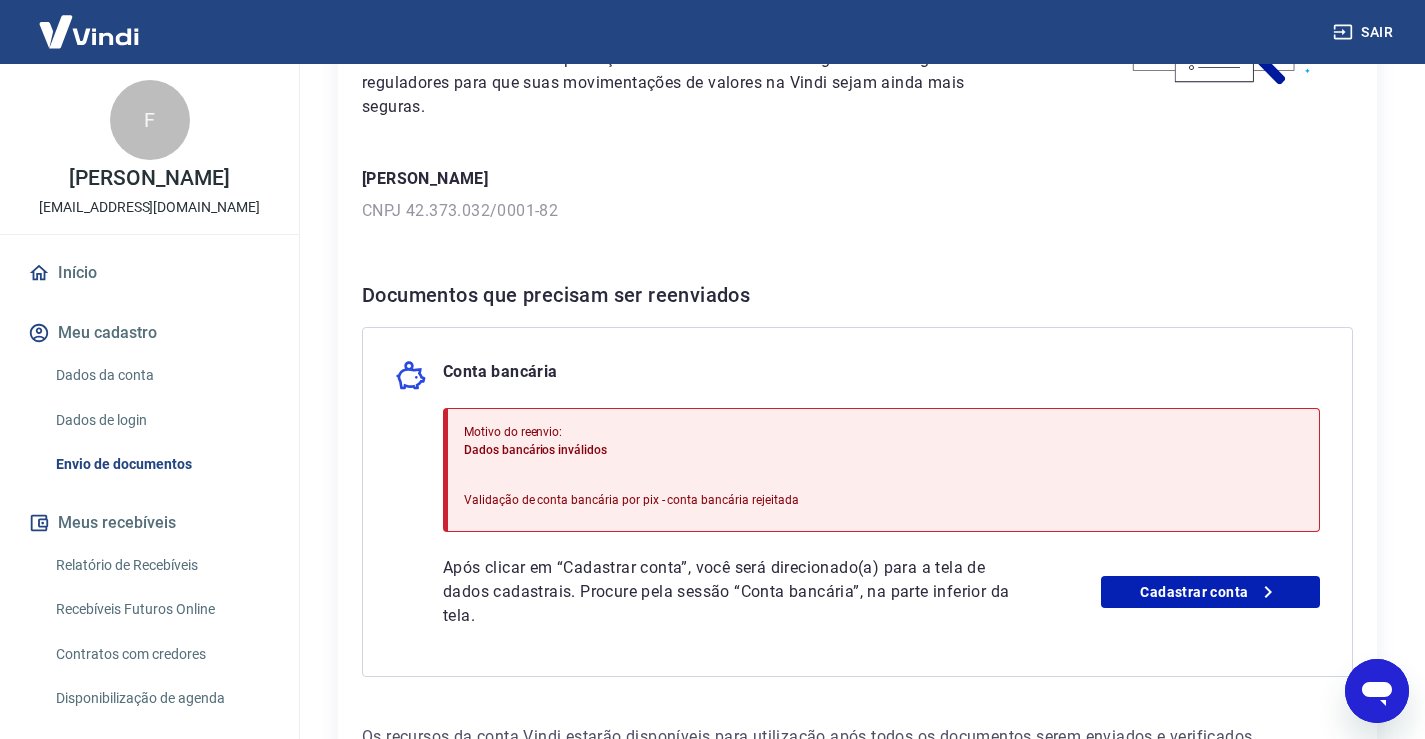 scroll, scrollTop: 377, scrollLeft: 0, axis: vertical 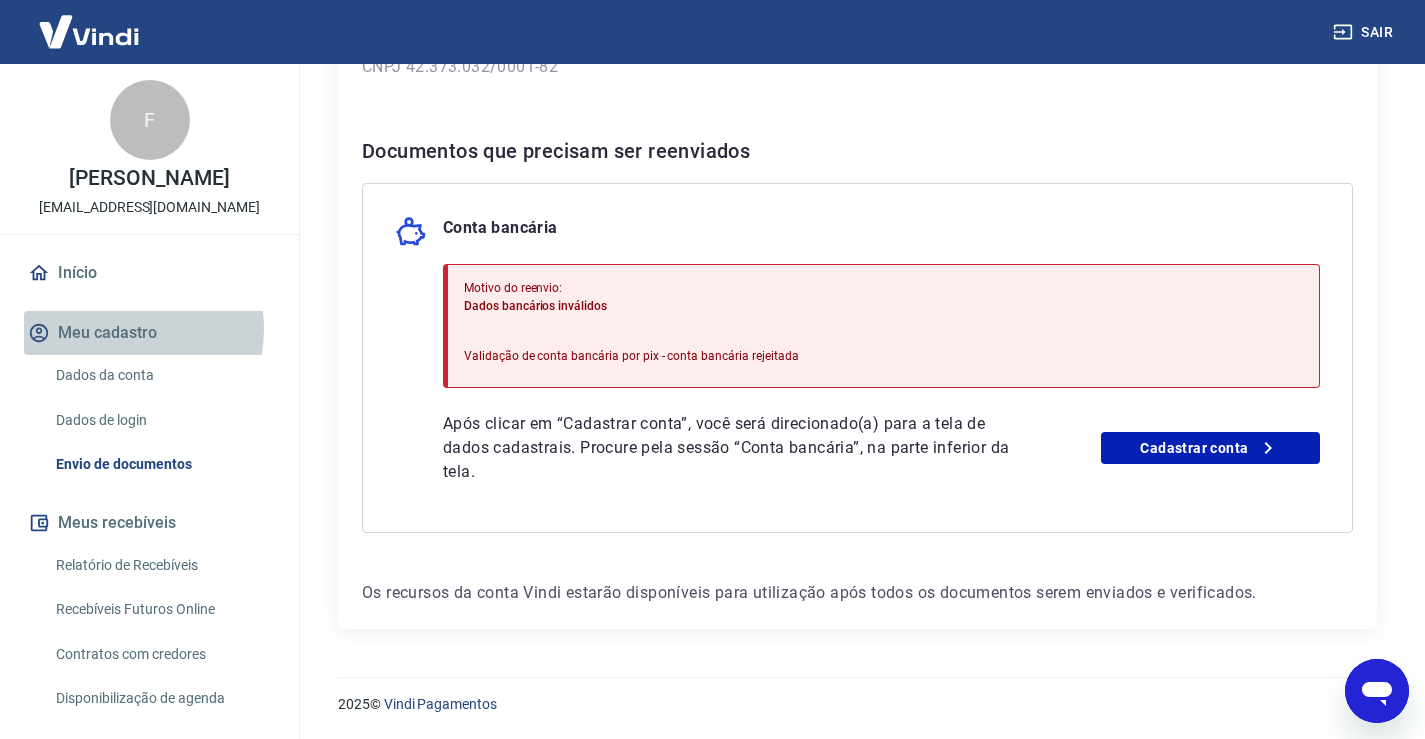 click on "Meu cadastro" at bounding box center [149, 333] 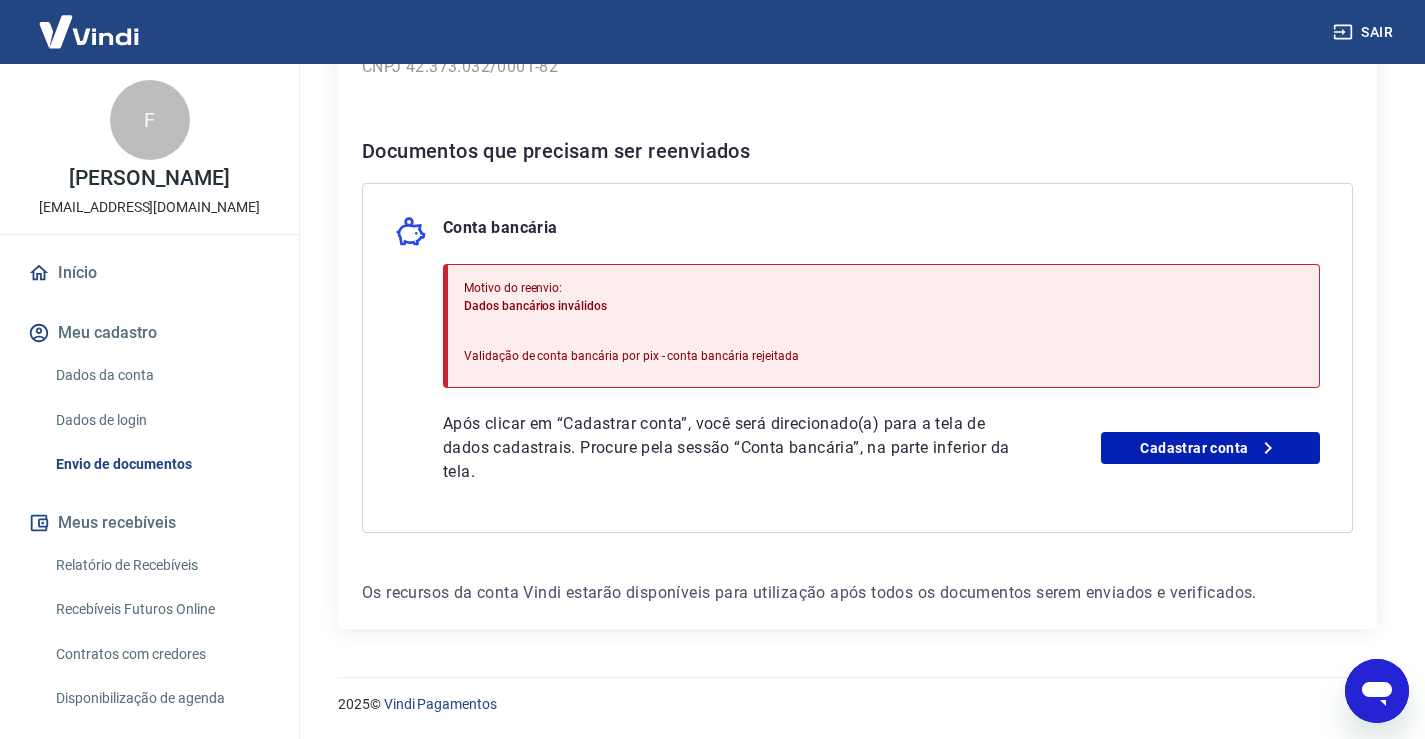 click on "Meu cadastro" at bounding box center [149, 333] 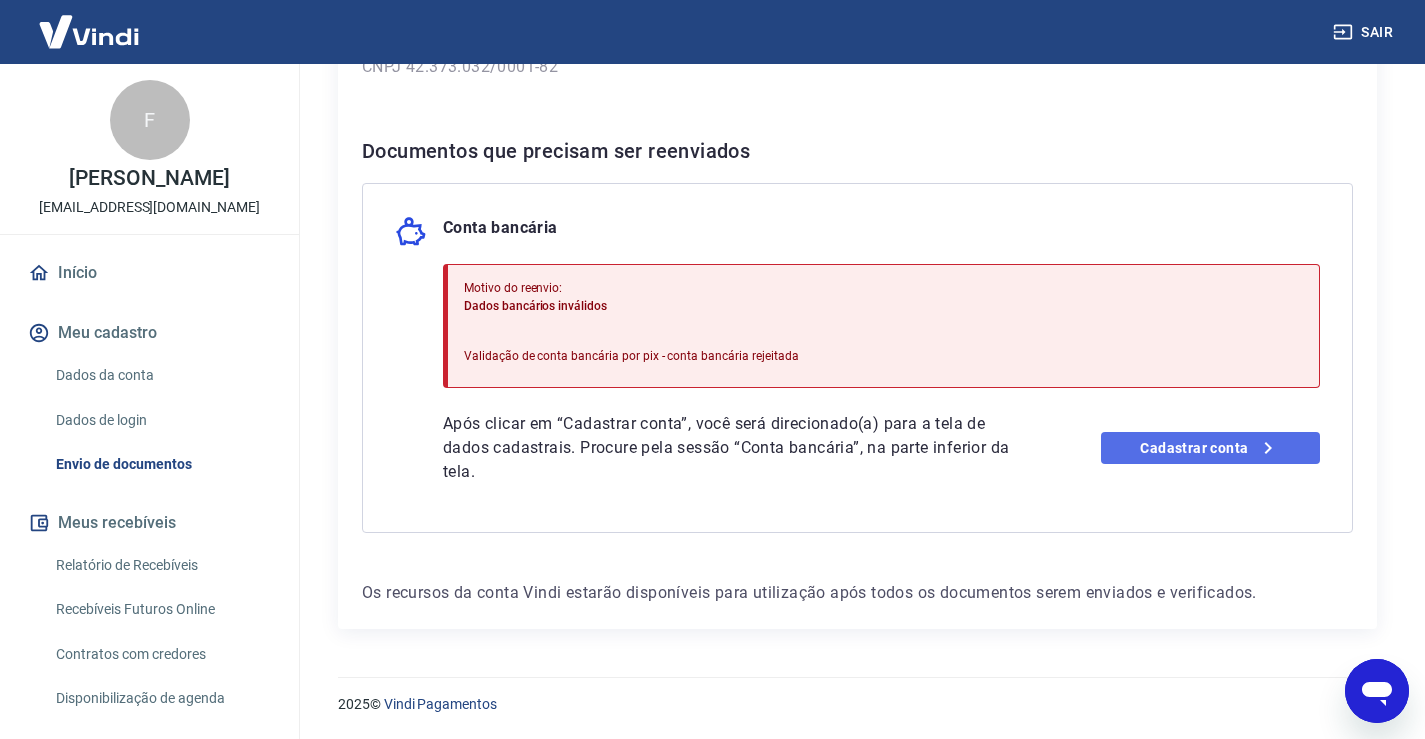 click on "Cadastrar conta" at bounding box center [1210, 448] 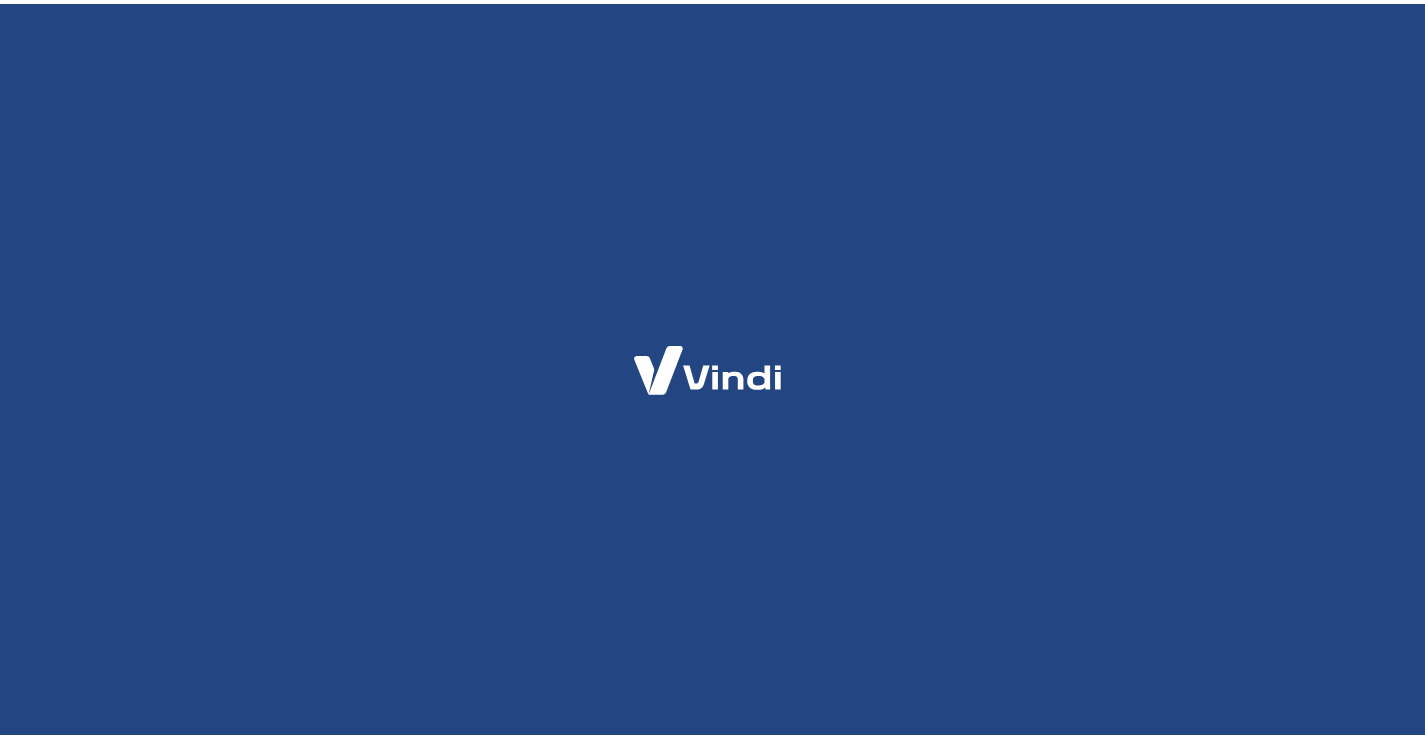 scroll, scrollTop: 0, scrollLeft: 0, axis: both 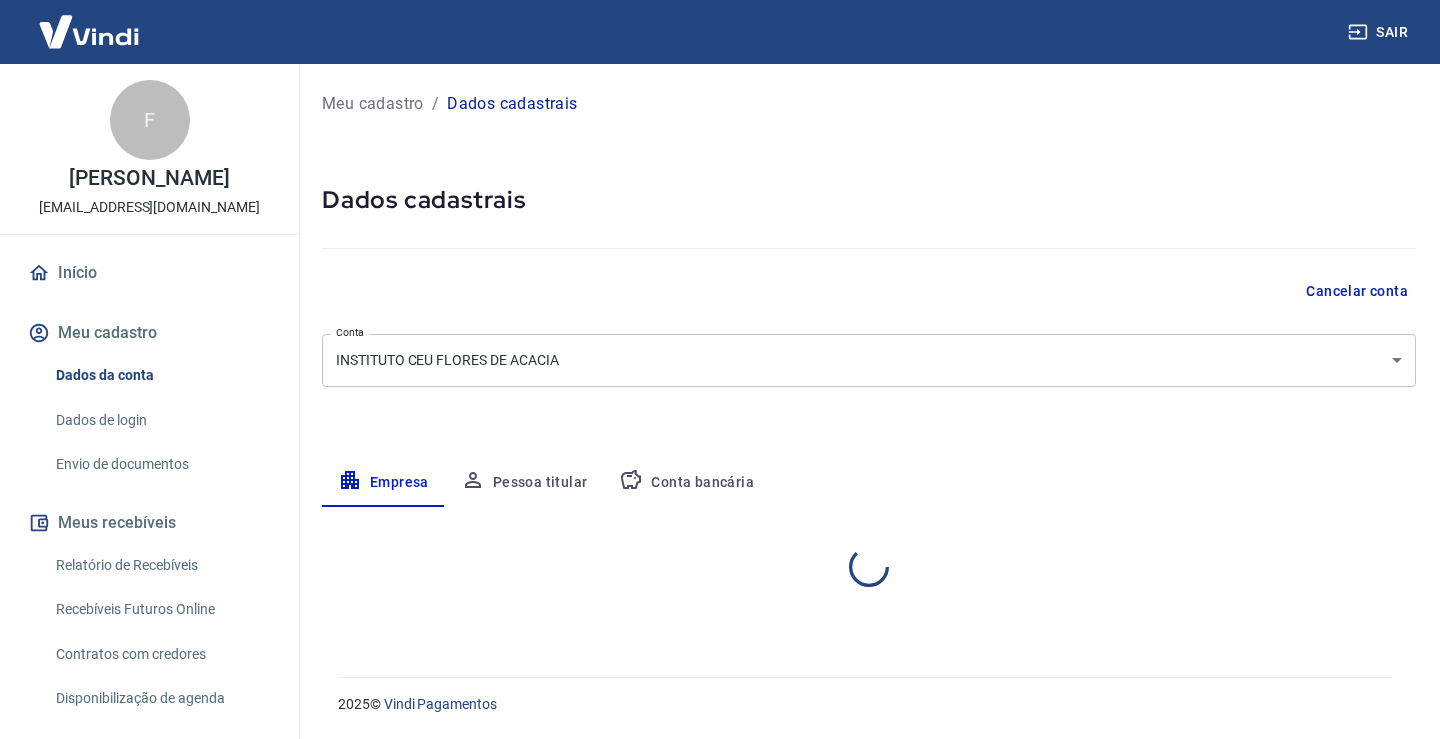 select on "SP" 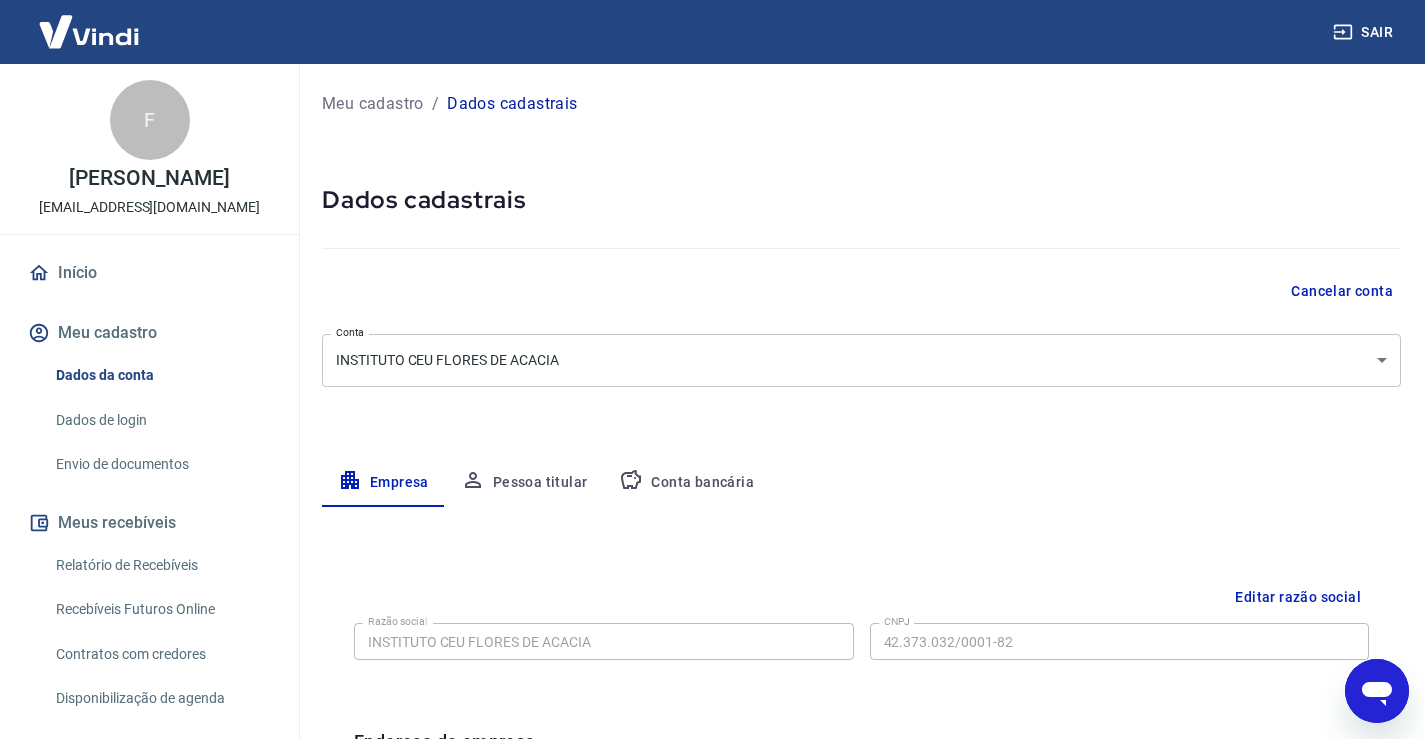 scroll, scrollTop: 0, scrollLeft: 0, axis: both 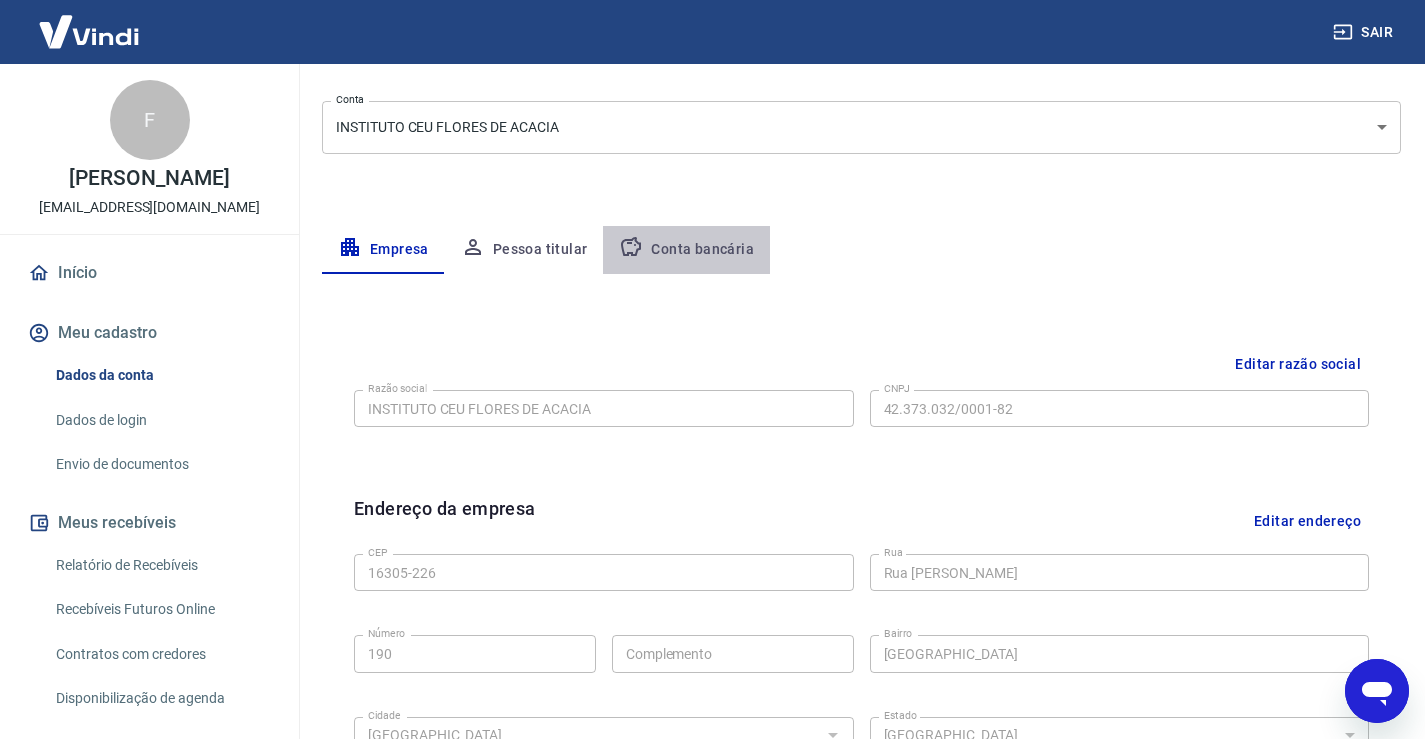 click on "Conta bancária" at bounding box center [686, 250] 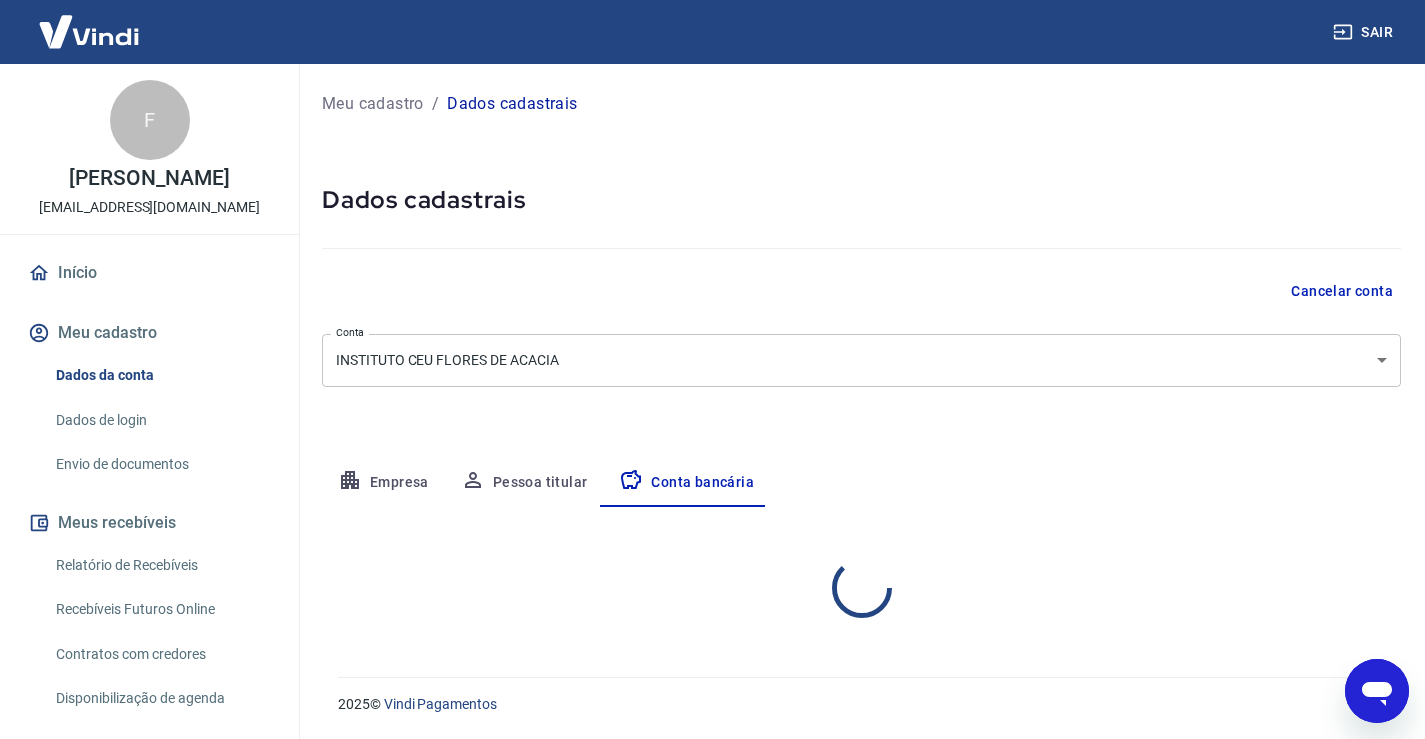 select on "1" 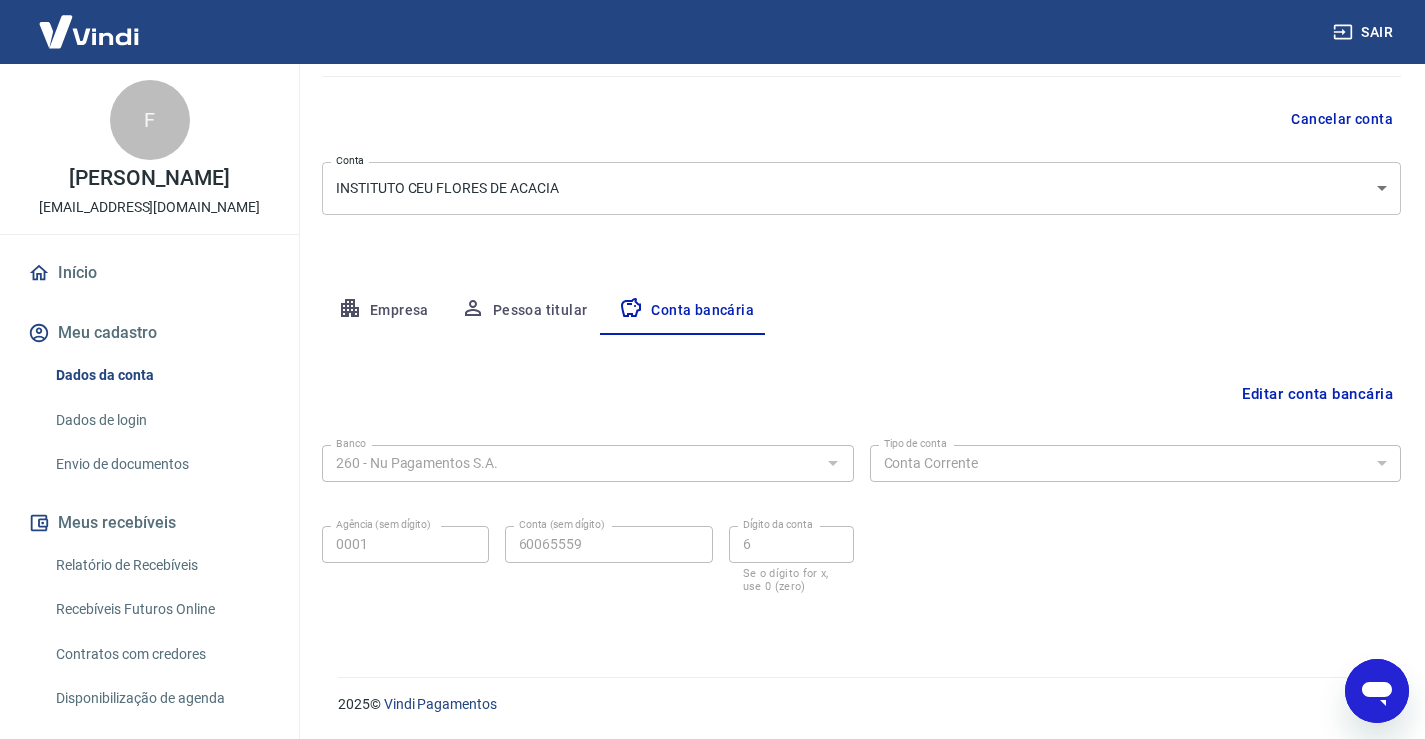 scroll, scrollTop: 0, scrollLeft: 0, axis: both 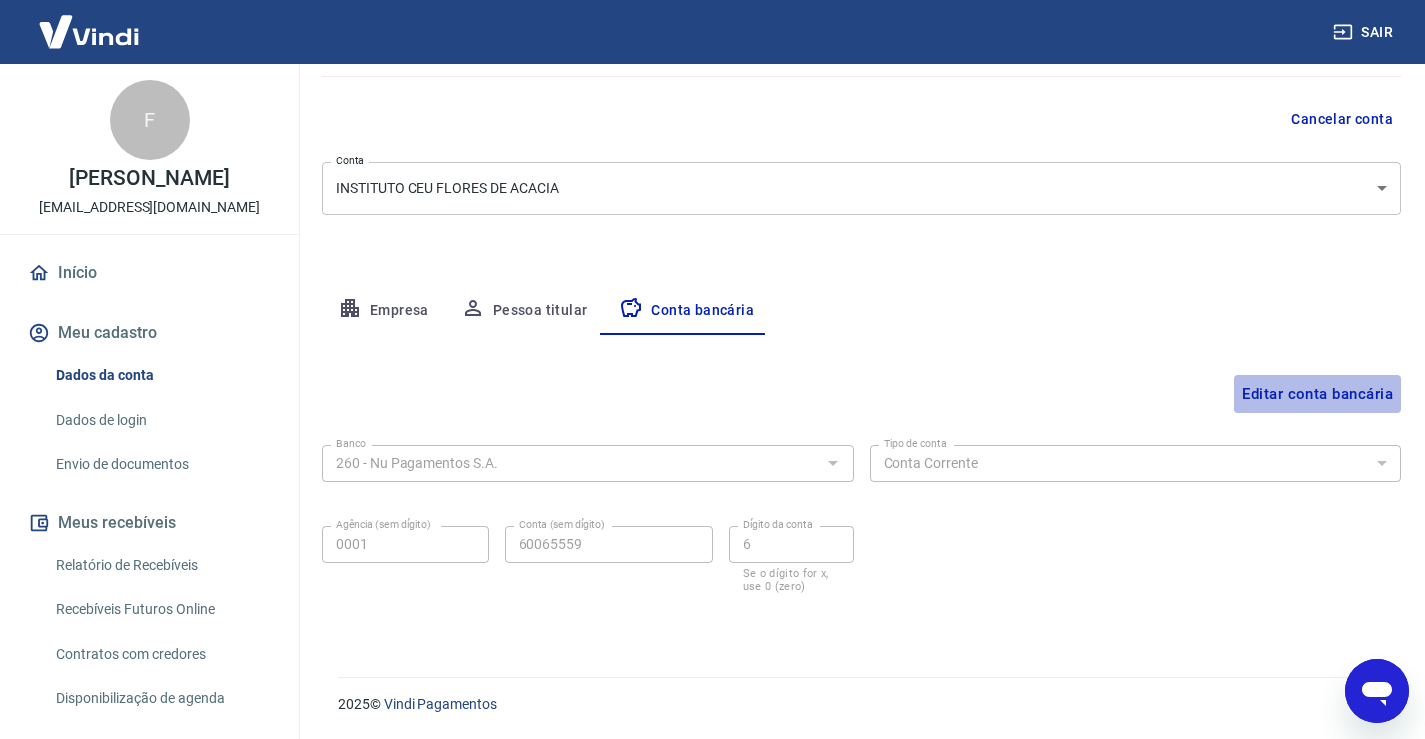 click on "Editar conta bancária" at bounding box center (1317, 394) 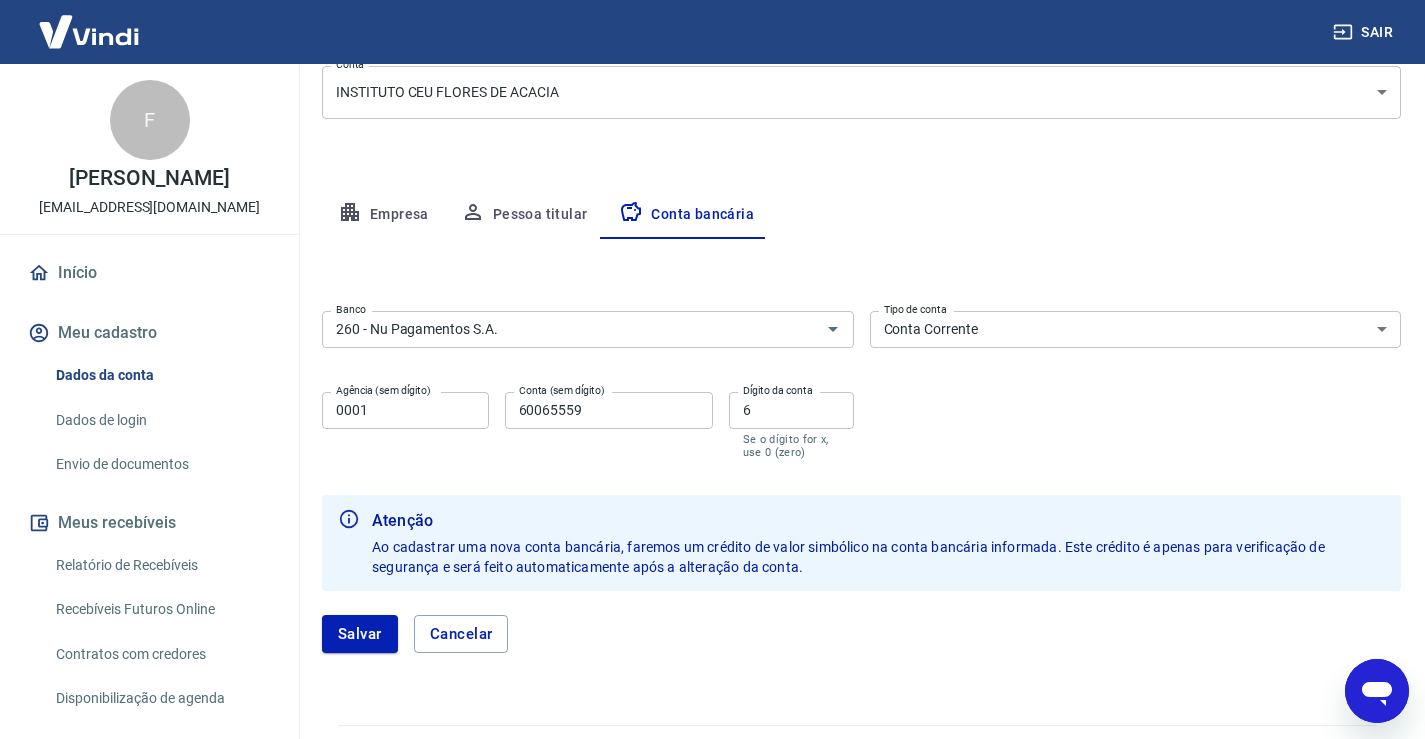 scroll, scrollTop: 316, scrollLeft: 0, axis: vertical 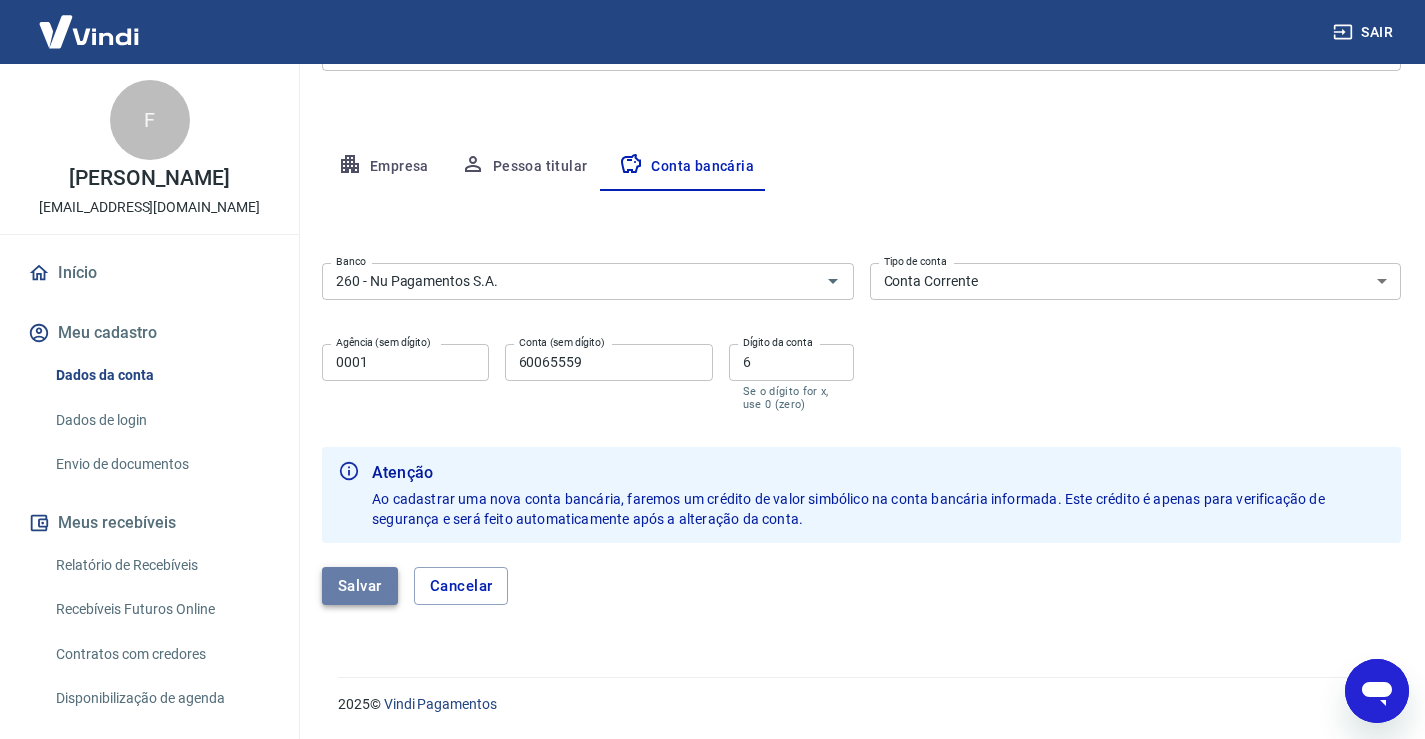 click on "Salvar" at bounding box center [360, 586] 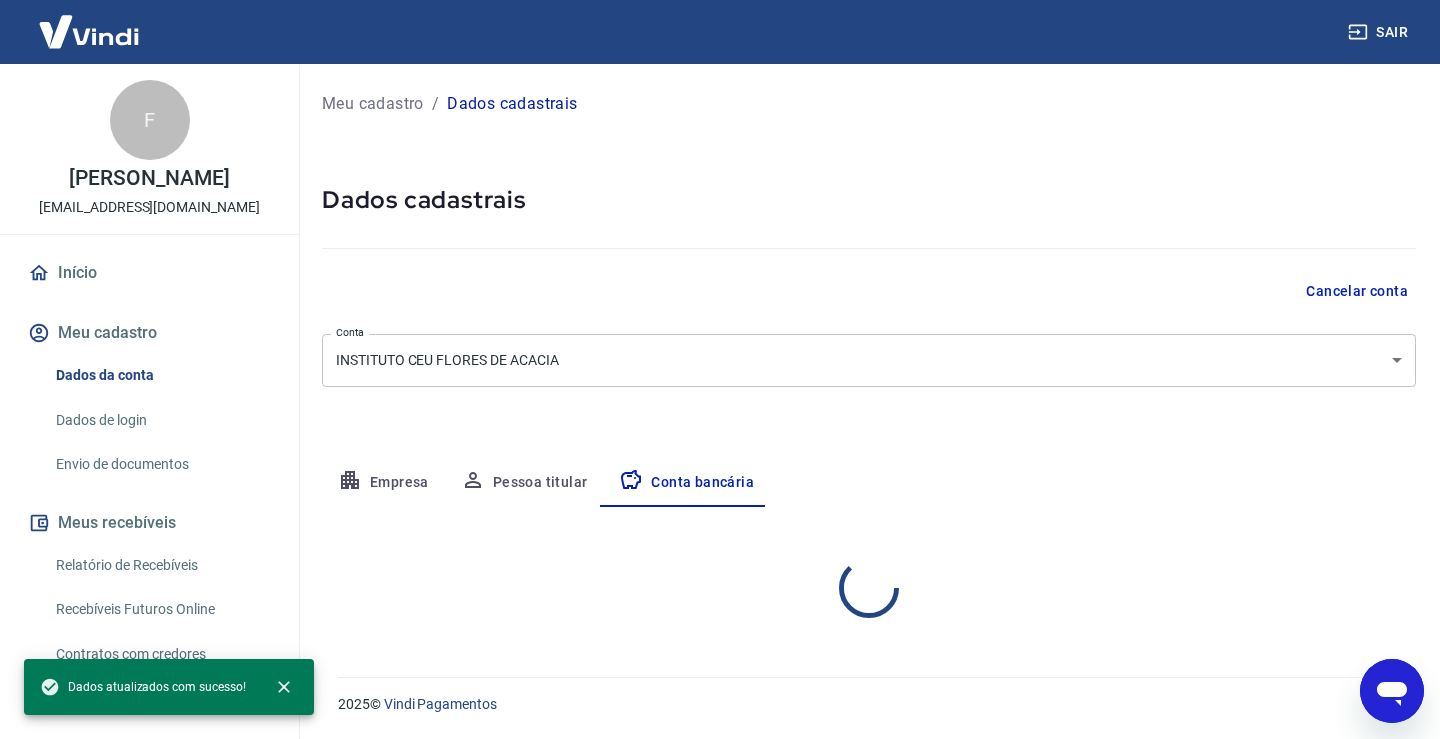 select on "1" 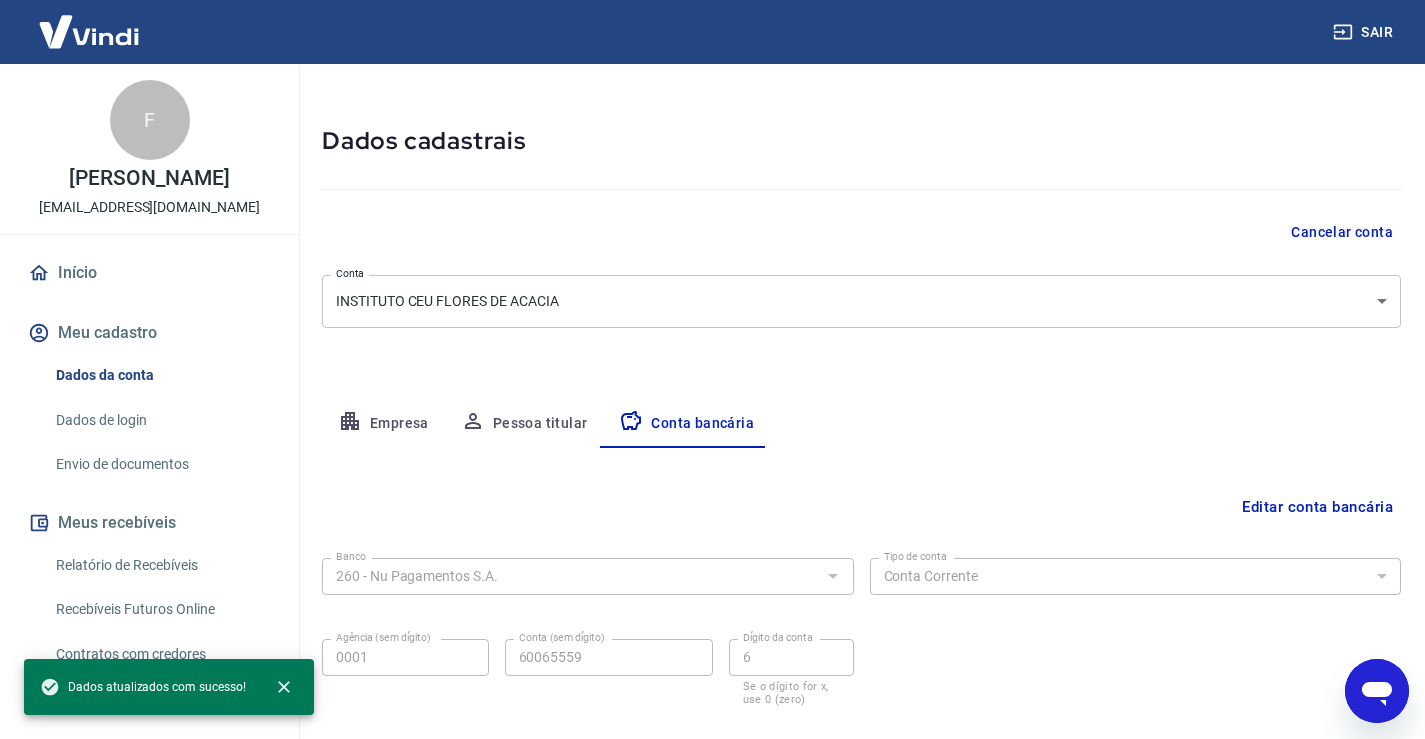 scroll, scrollTop: 0, scrollLeft: 0, axis: both 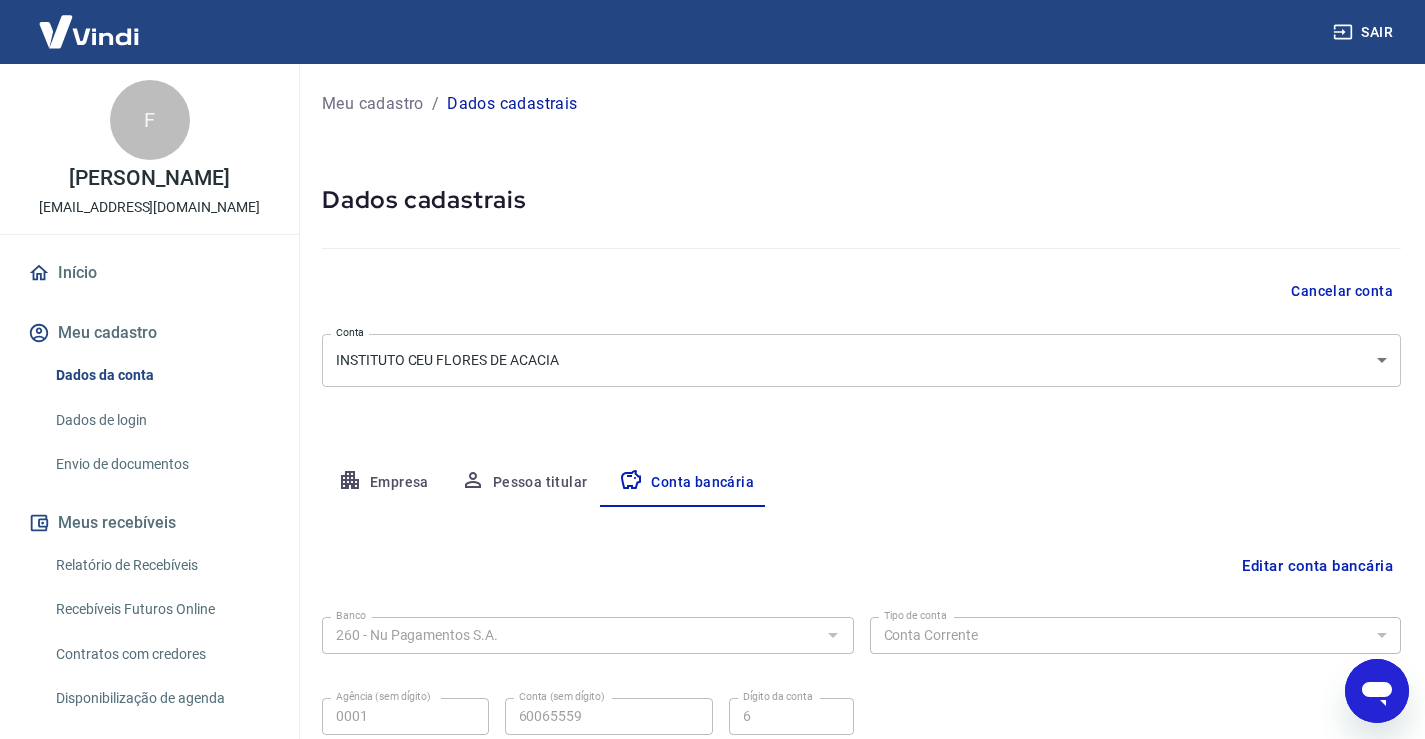 click on "Meu cadastro" at bounding box center [149, 333] 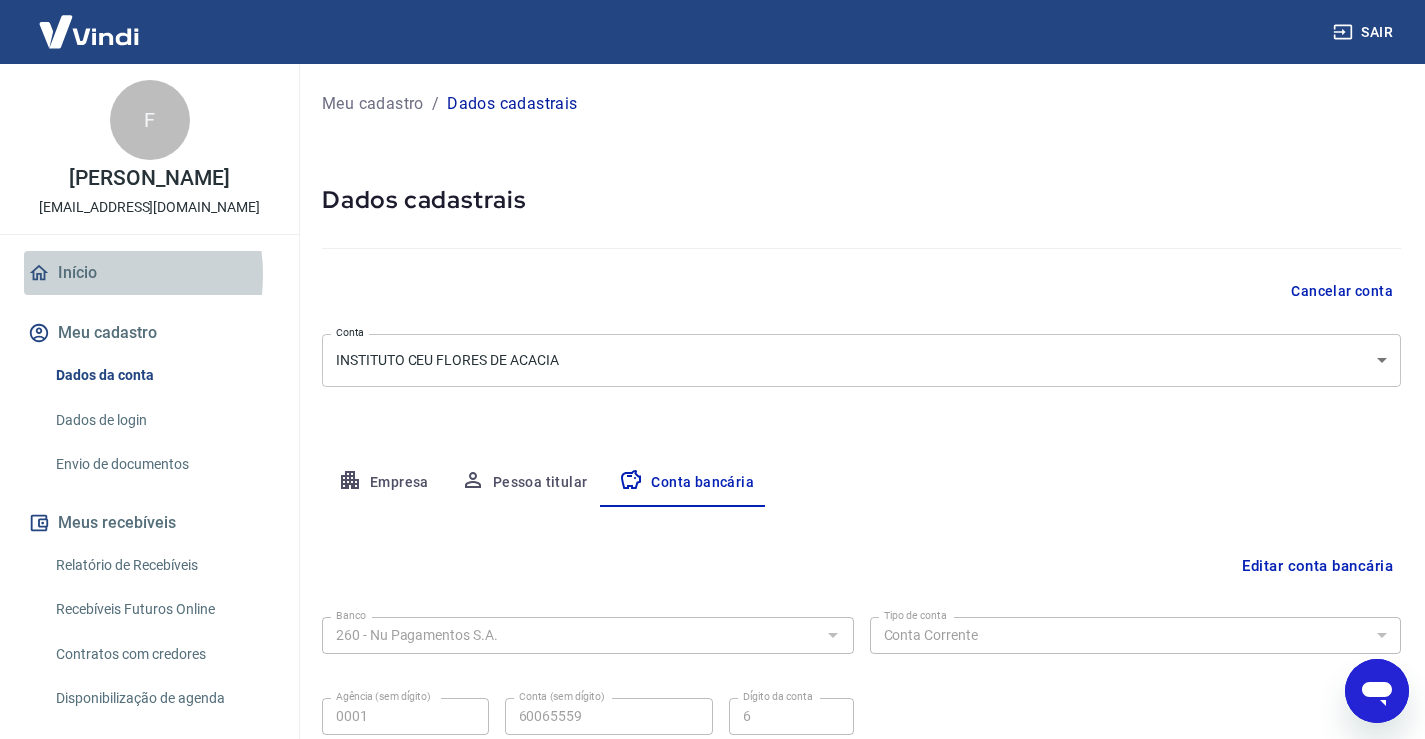 click on "Início" at bounding box center (149, 273) 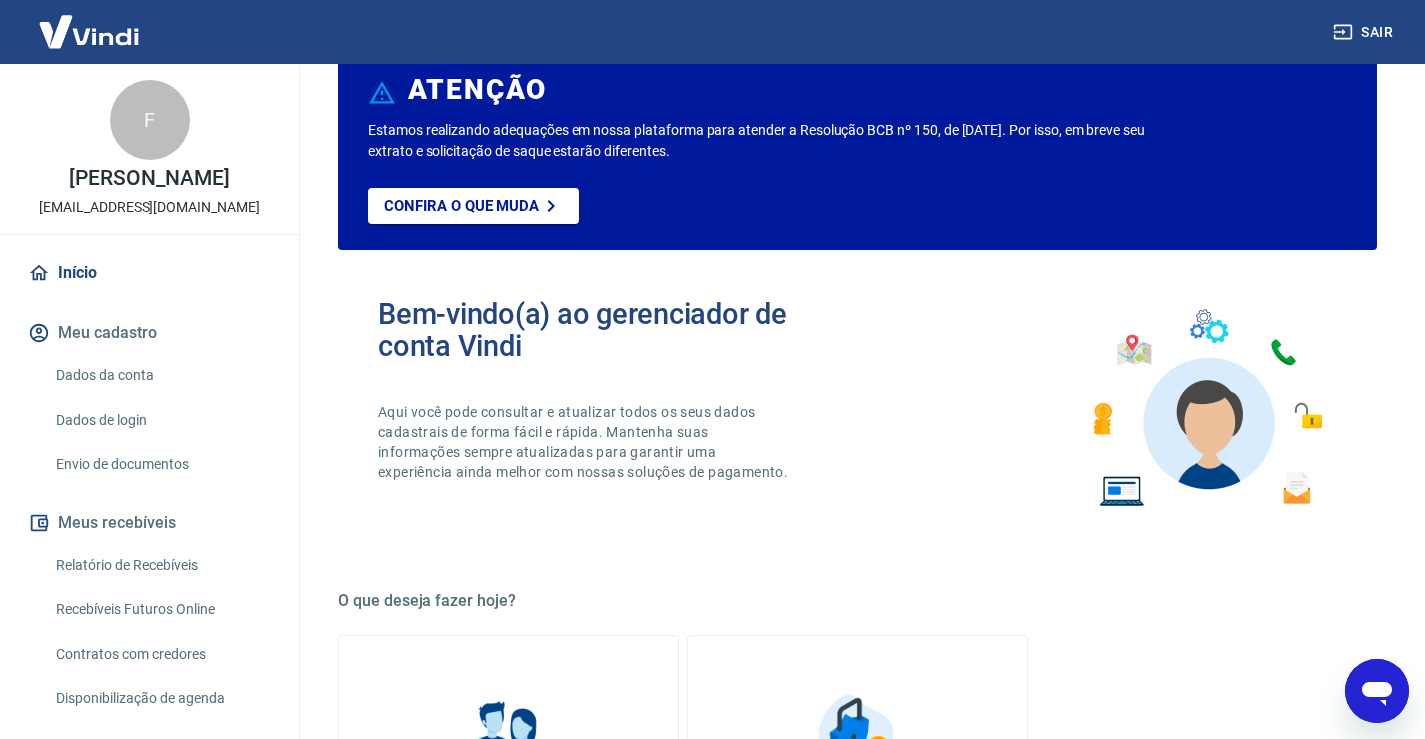 scroll, scrollTop: 0, scrollLeft: 0, axis: both 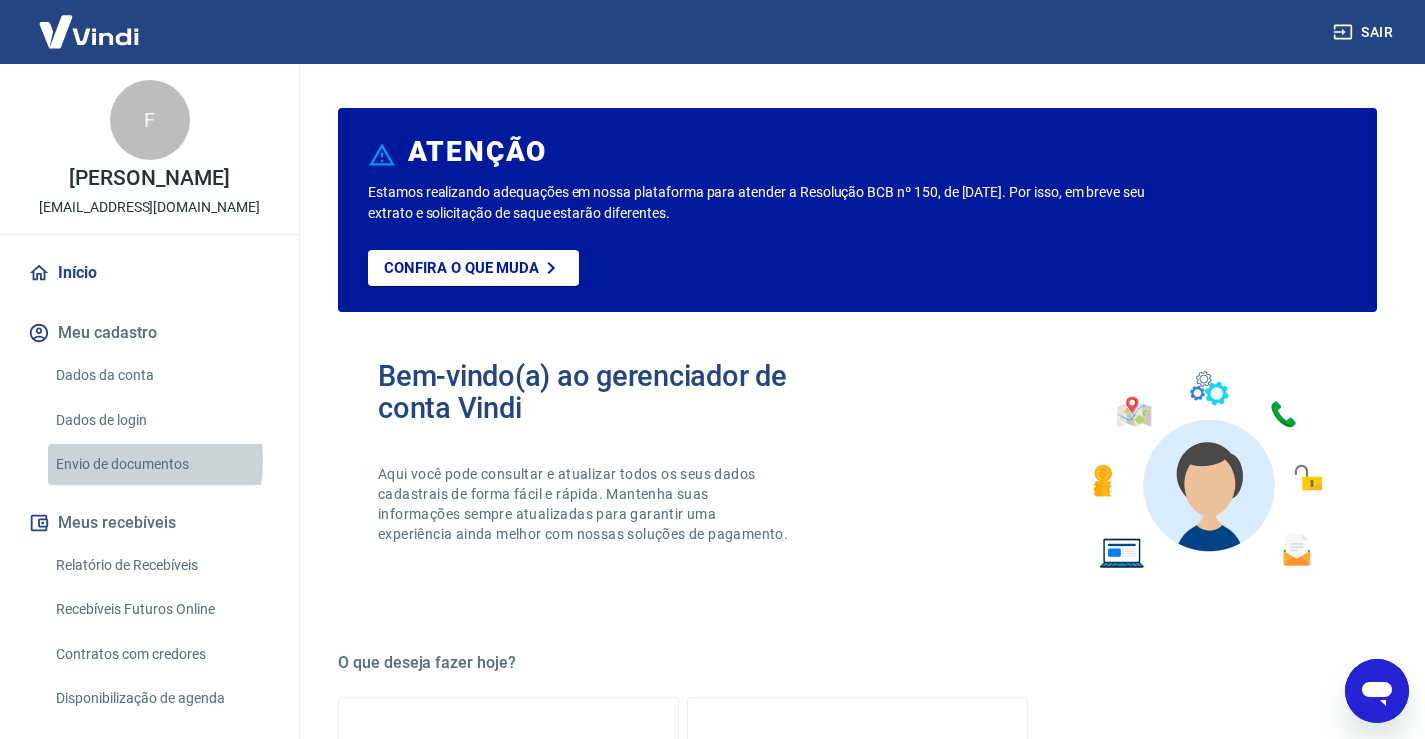 click on "Envio de documentos" at bounding box center (161, 464) 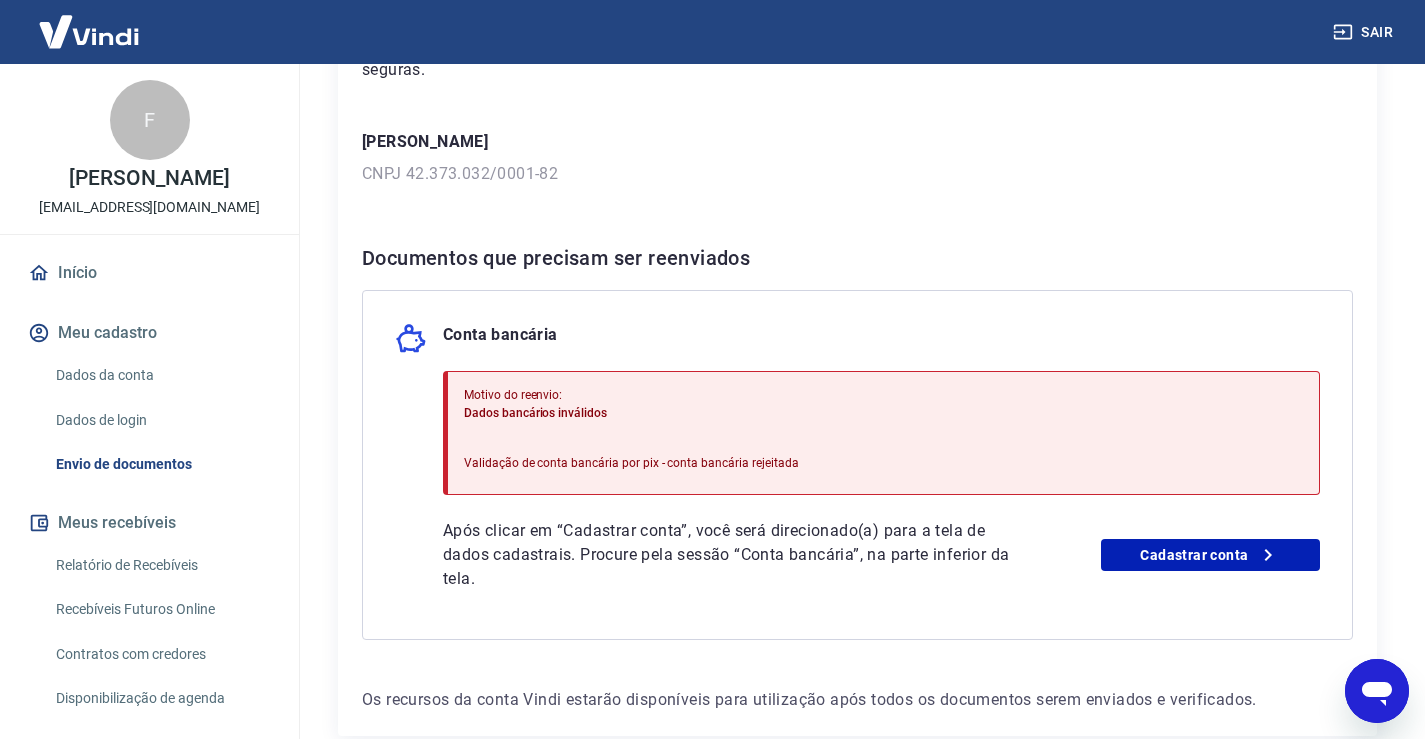 scroll, scrollTop: 377, scrollLeft: 0, axis: vertical 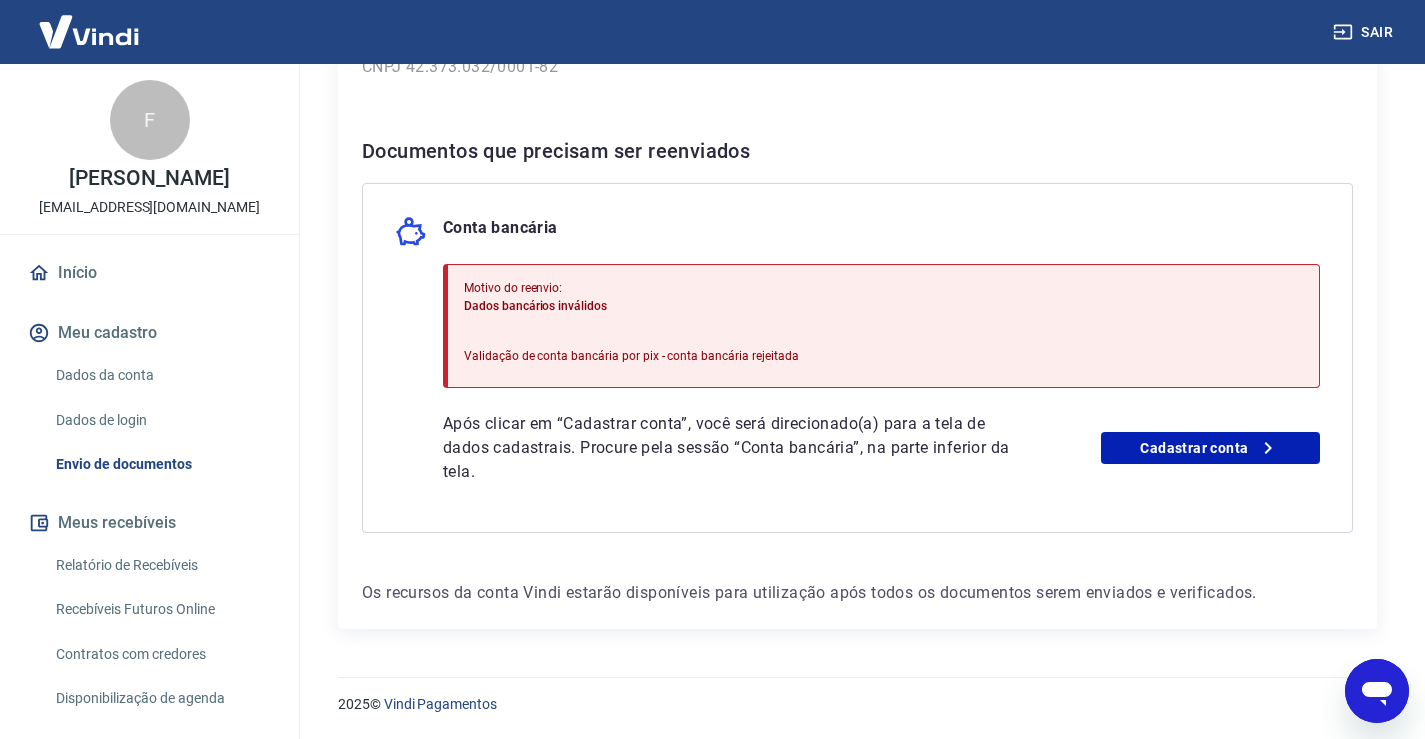 click 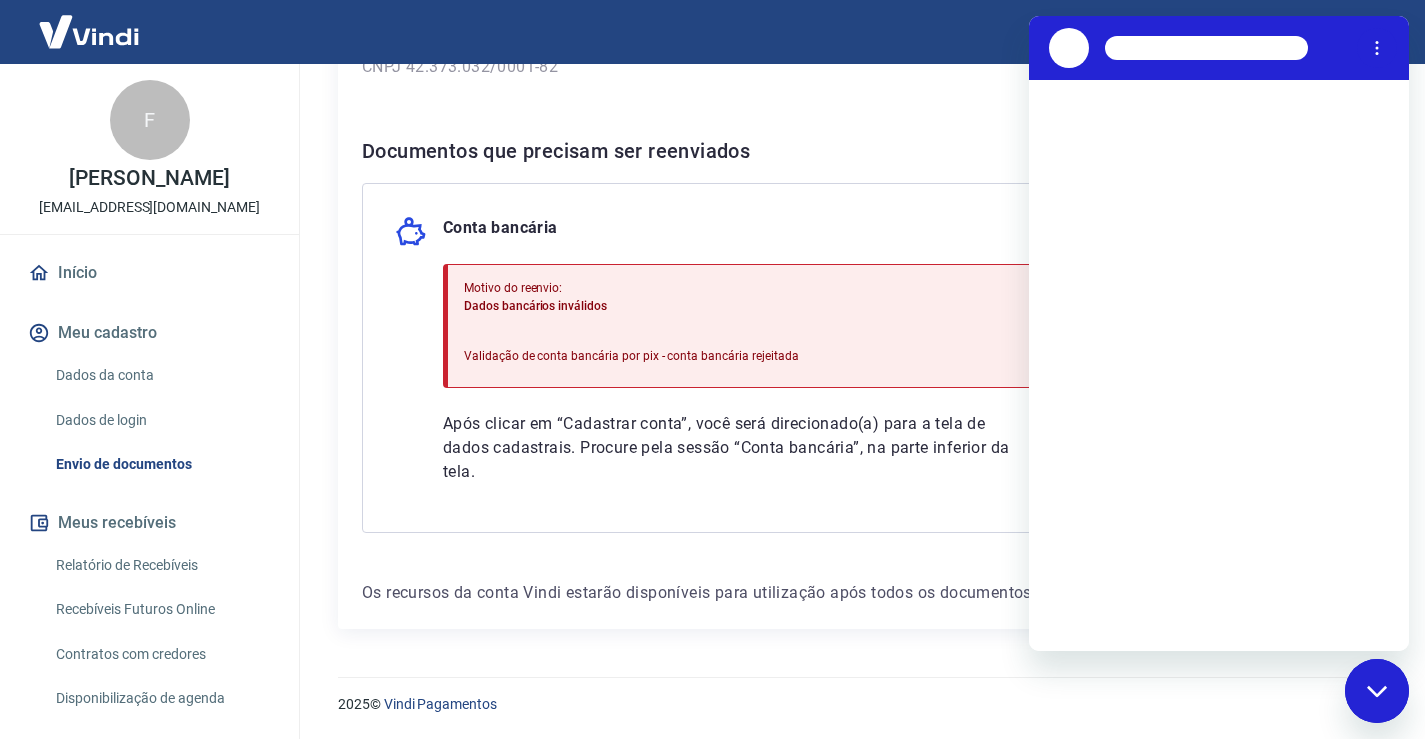 scroll, scrollTop: 0, scrollLeft: 0, axis: both 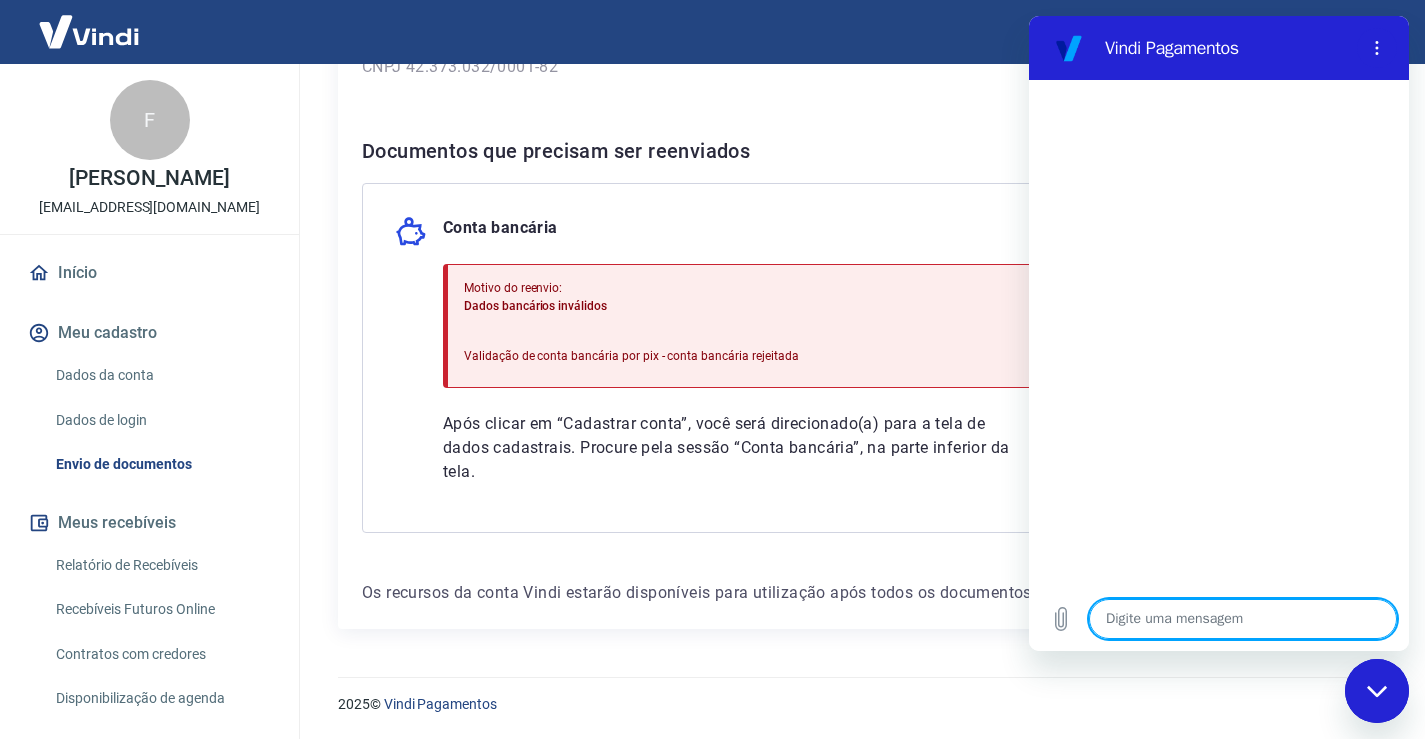 type on "f" 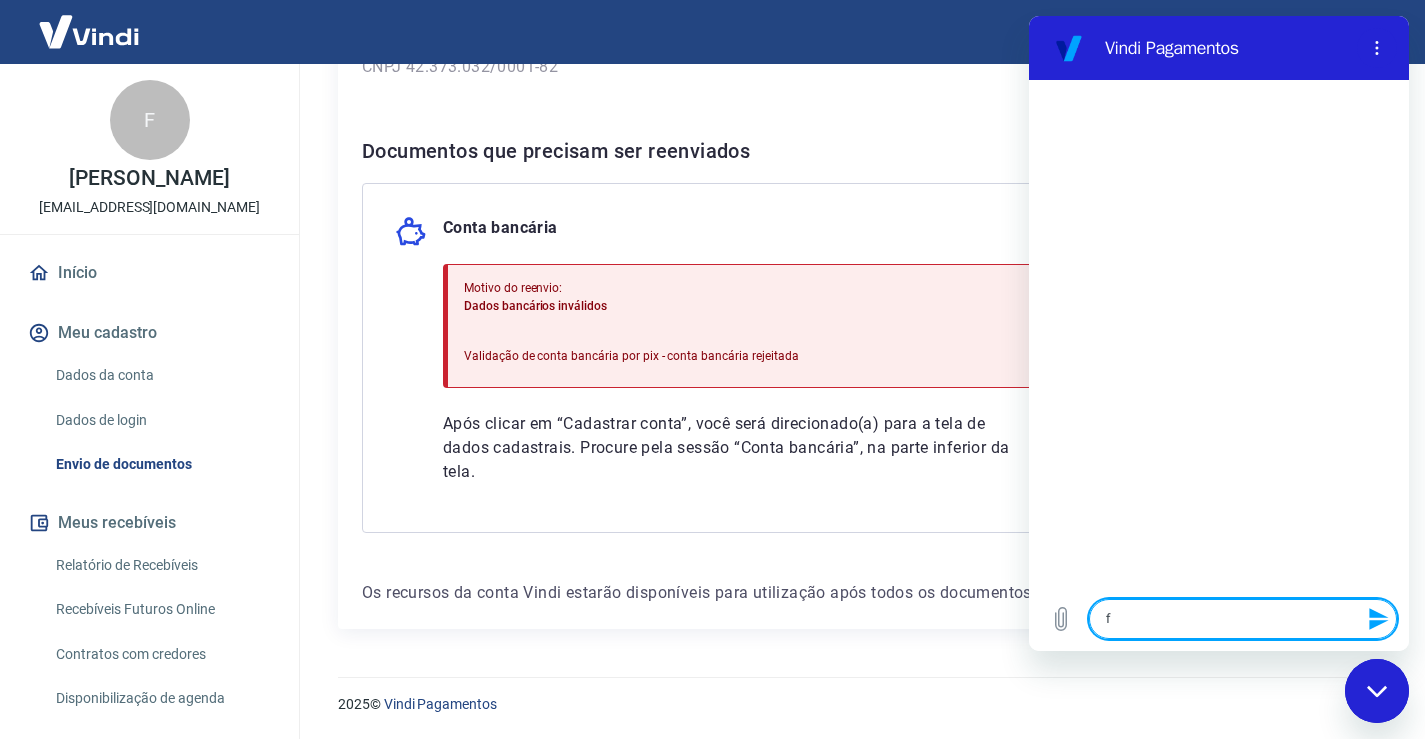 type on "fl" 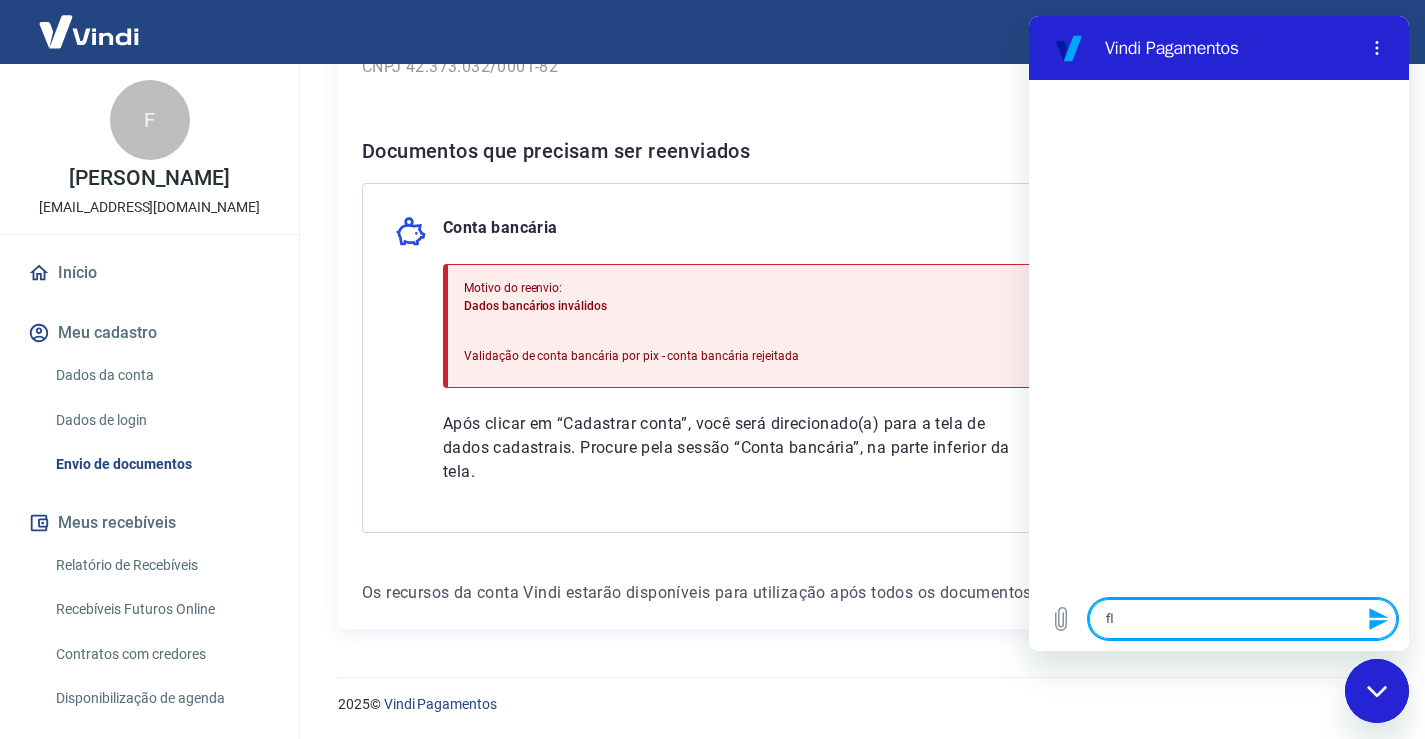 type on "x" 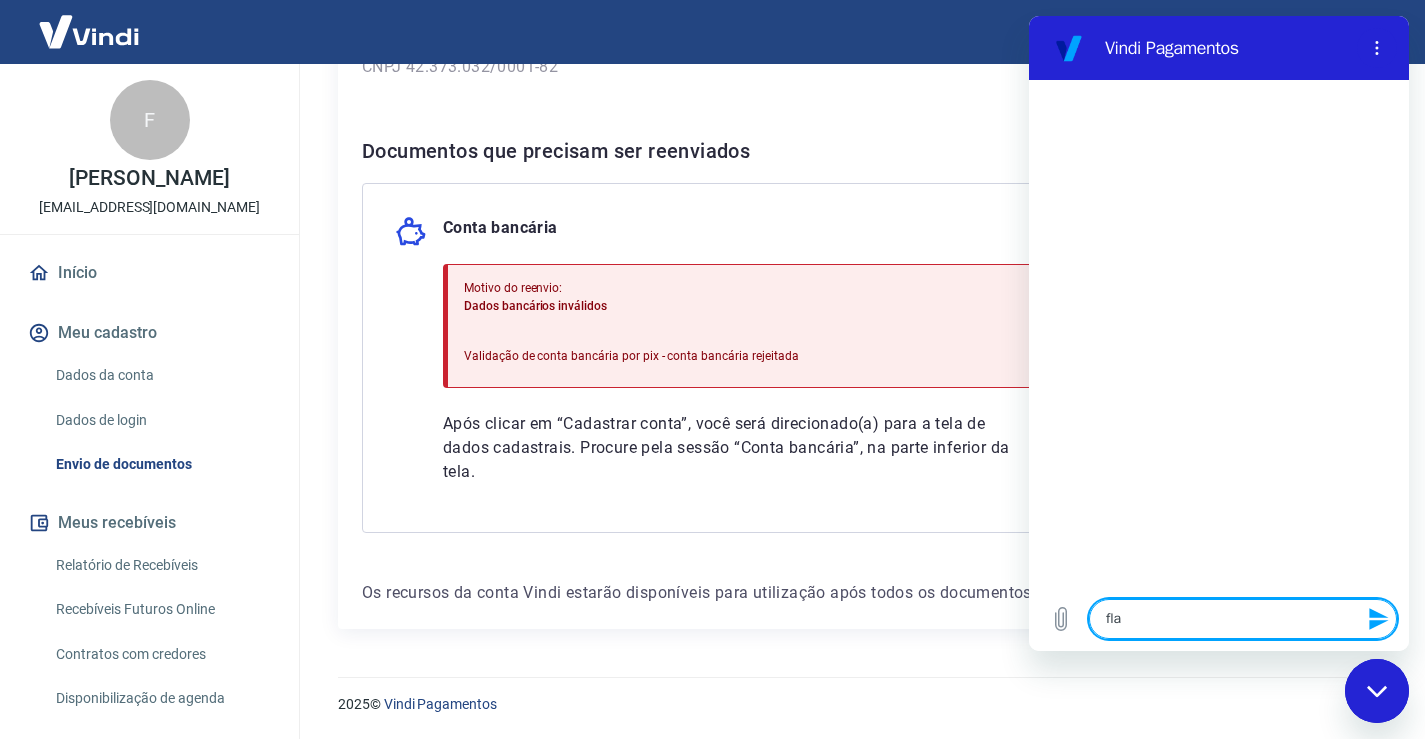type on "flar" 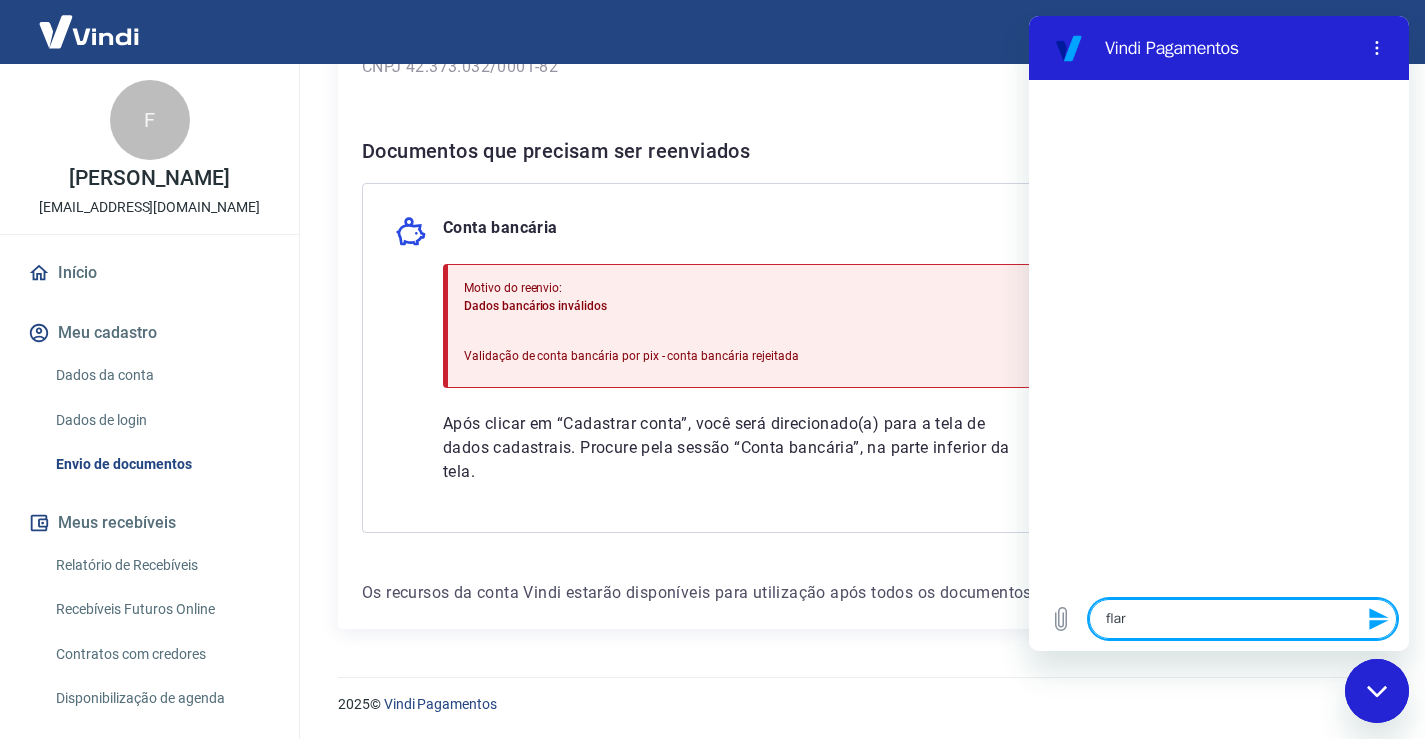 type on "flar" 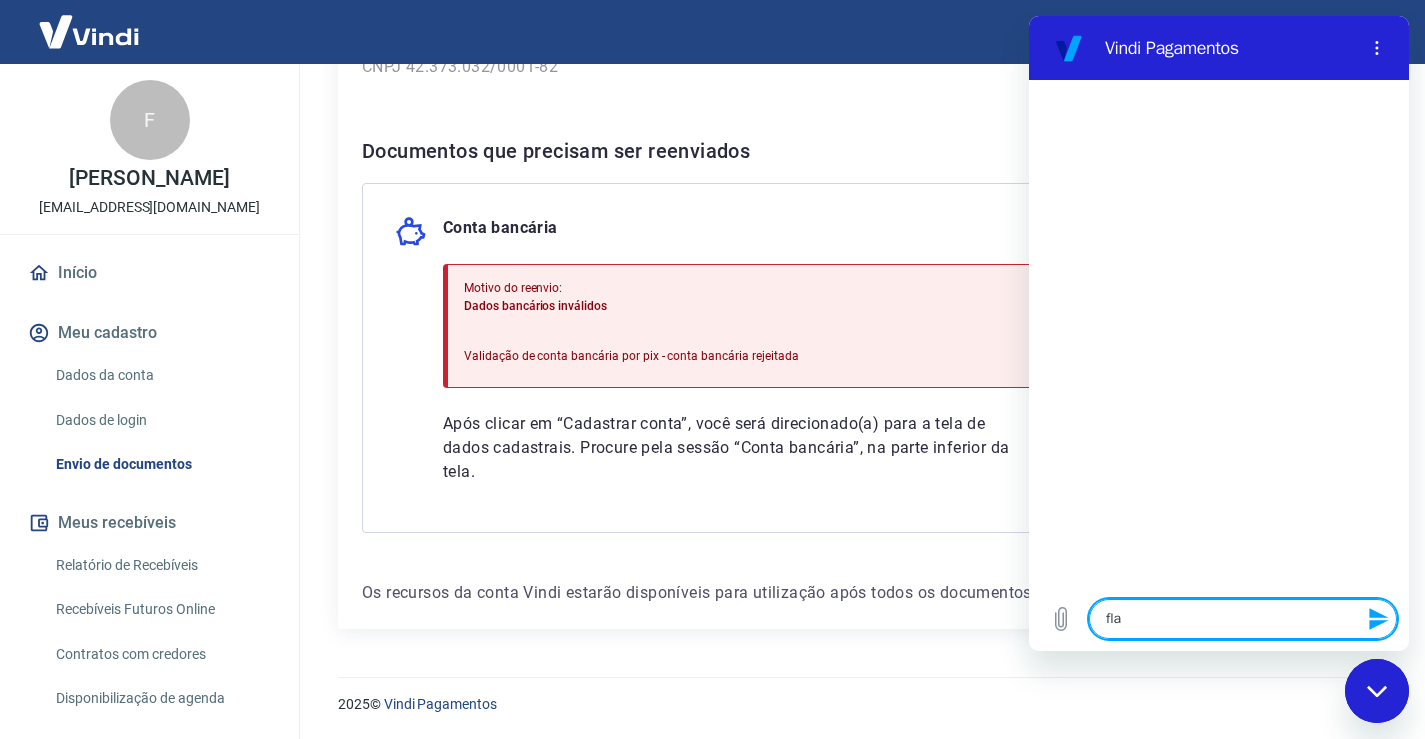 type on "fl" 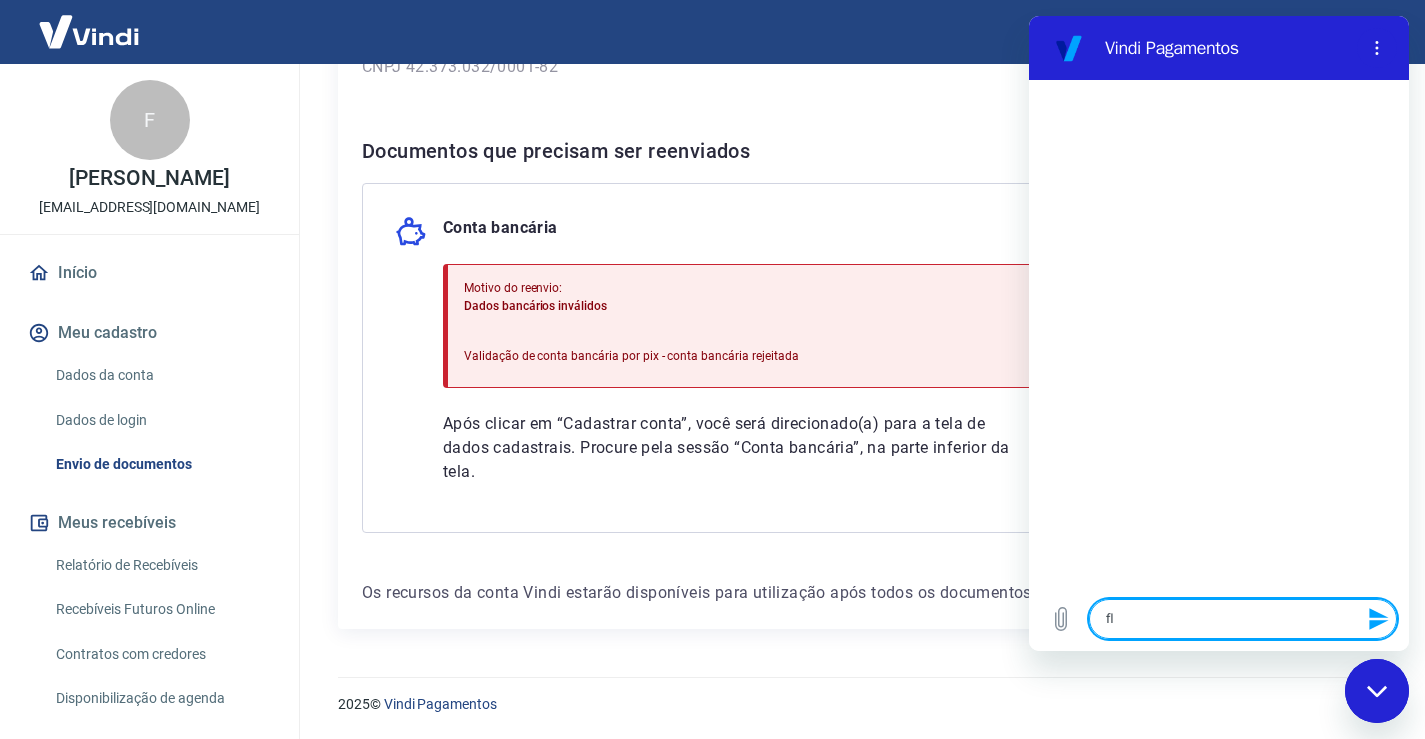type on "f" 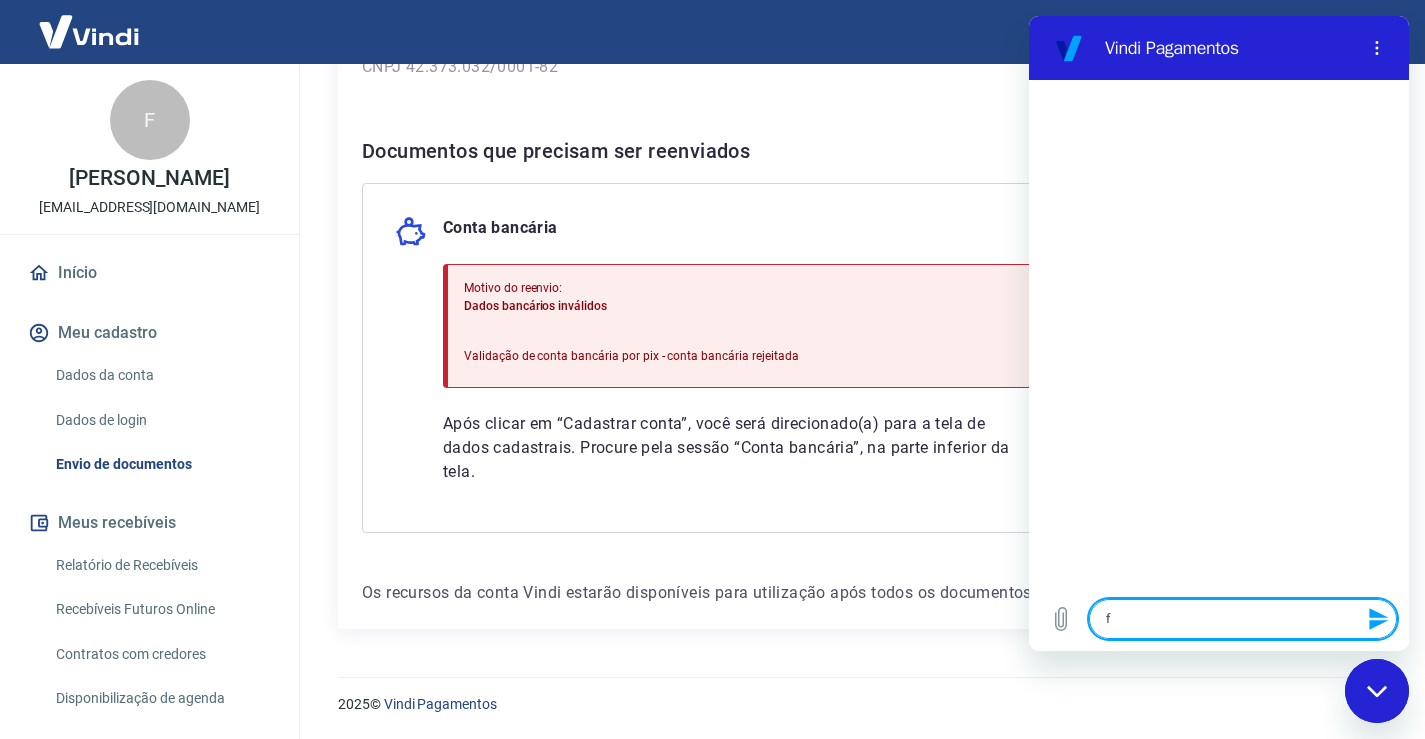 type on "fa" 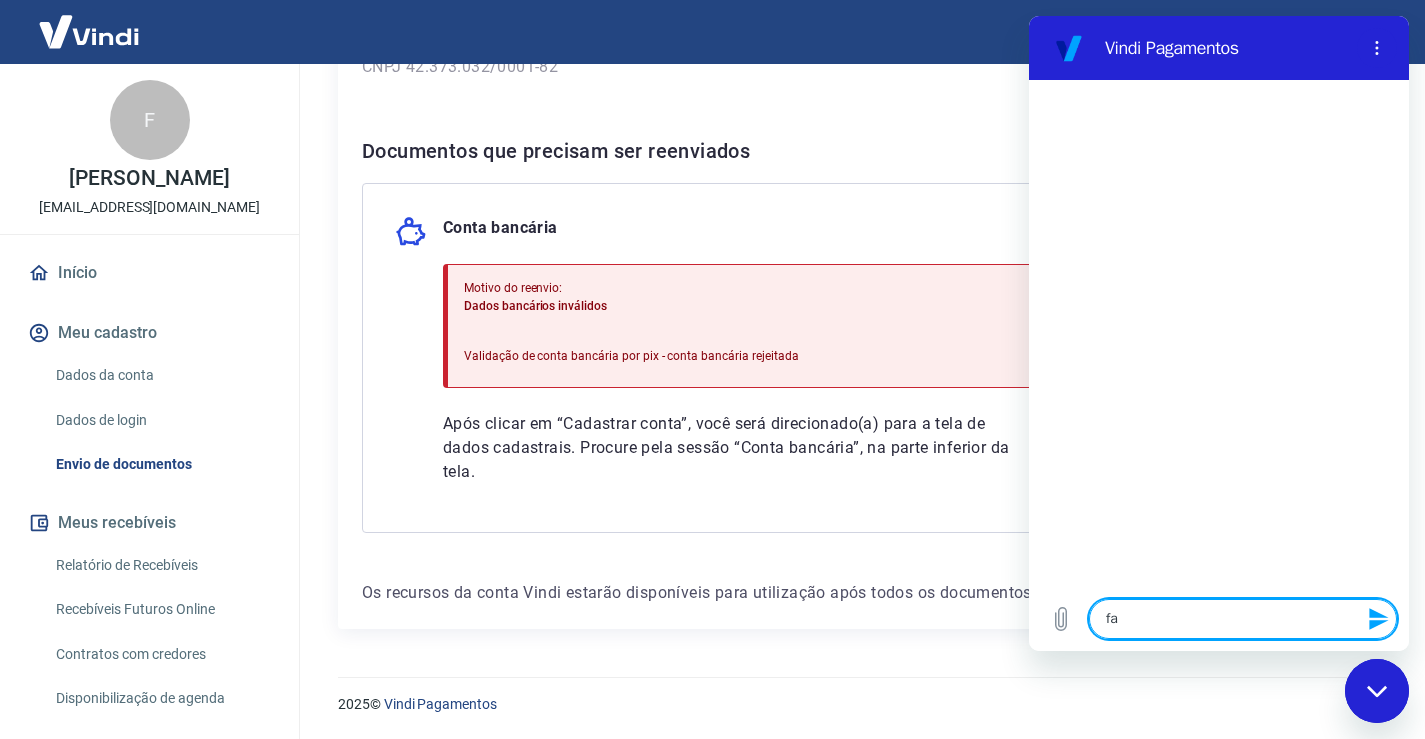 type on "fal" 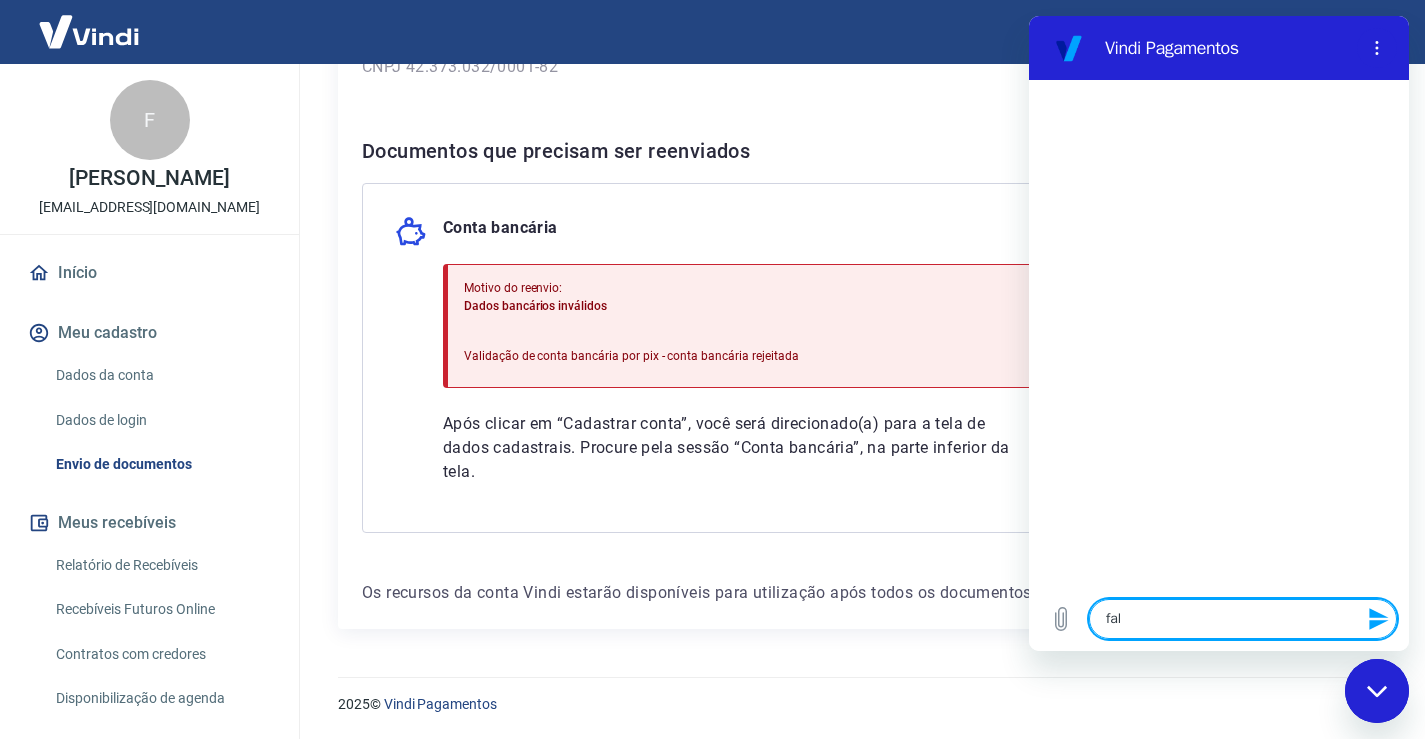 type on "x" 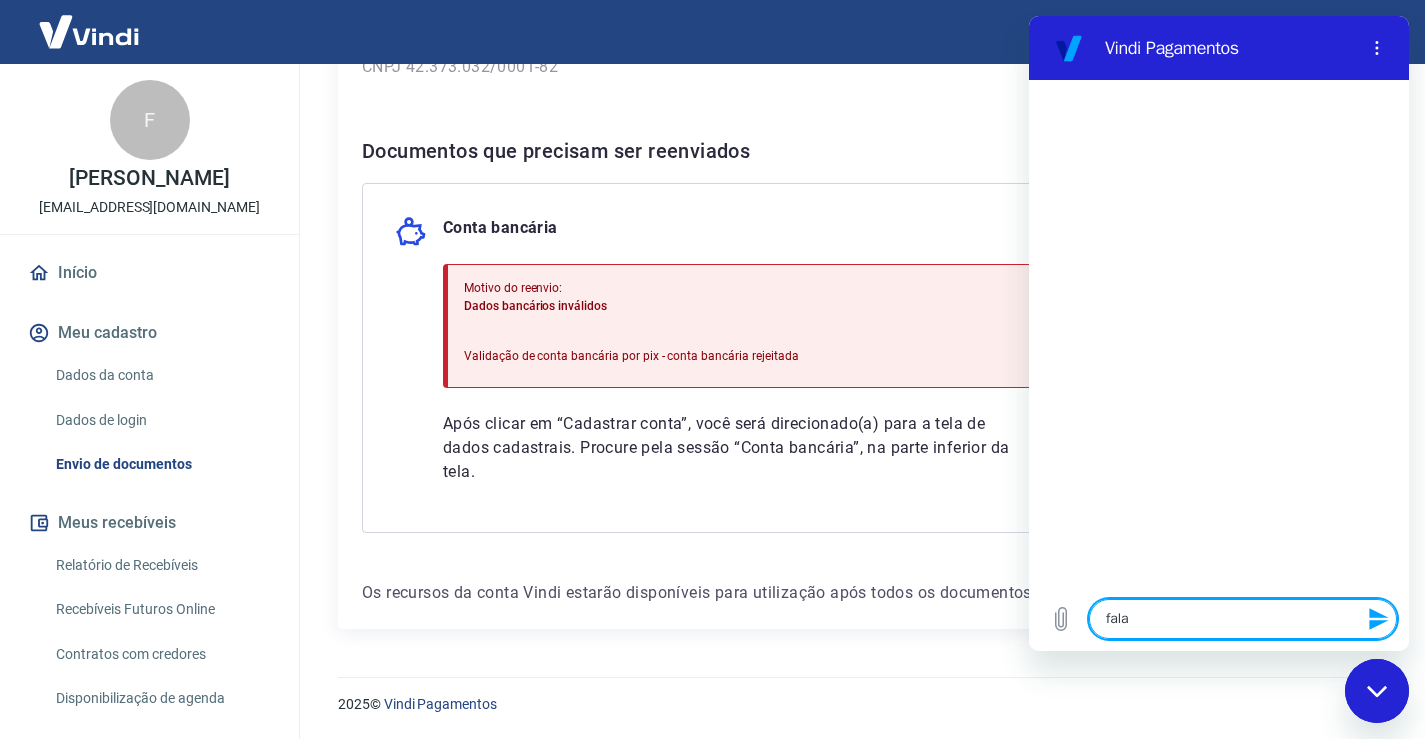 type on "falar" 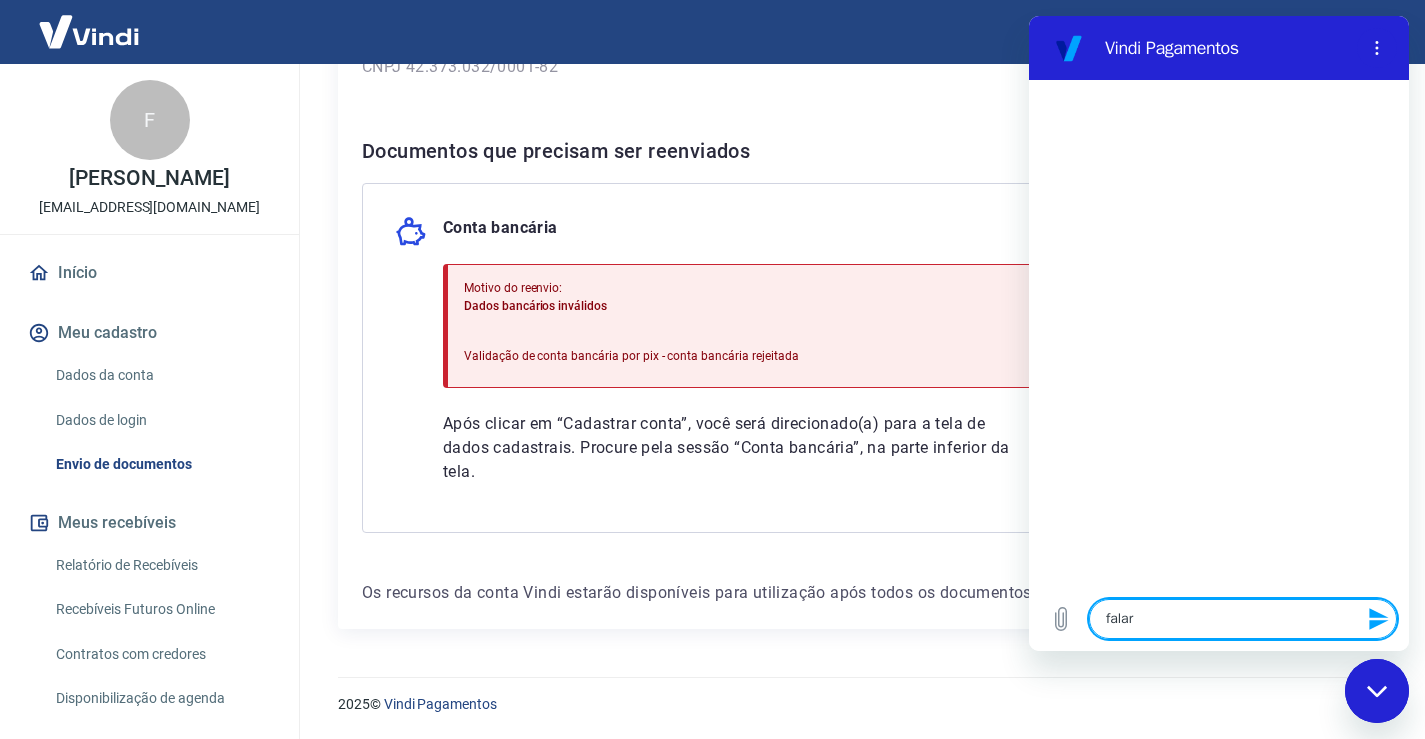 type on "falar" 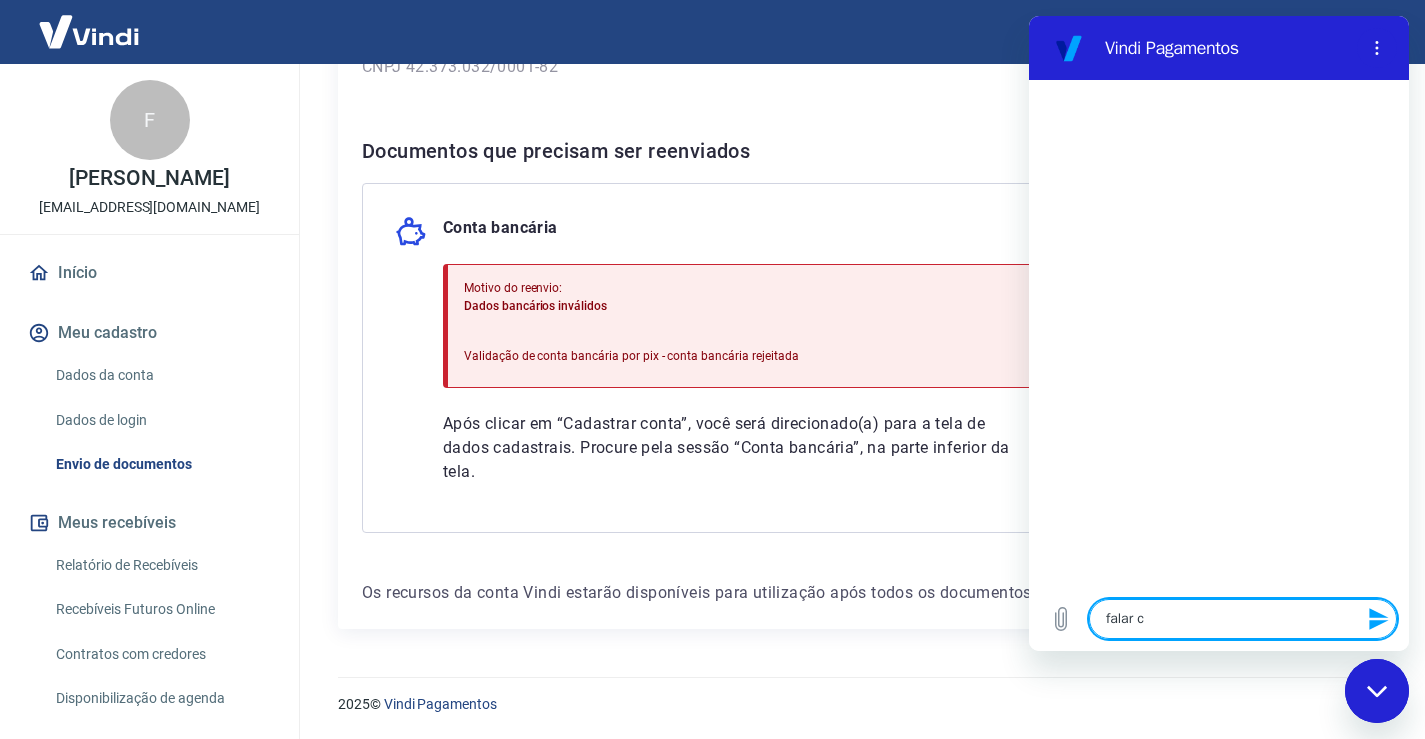 type on "falar co" 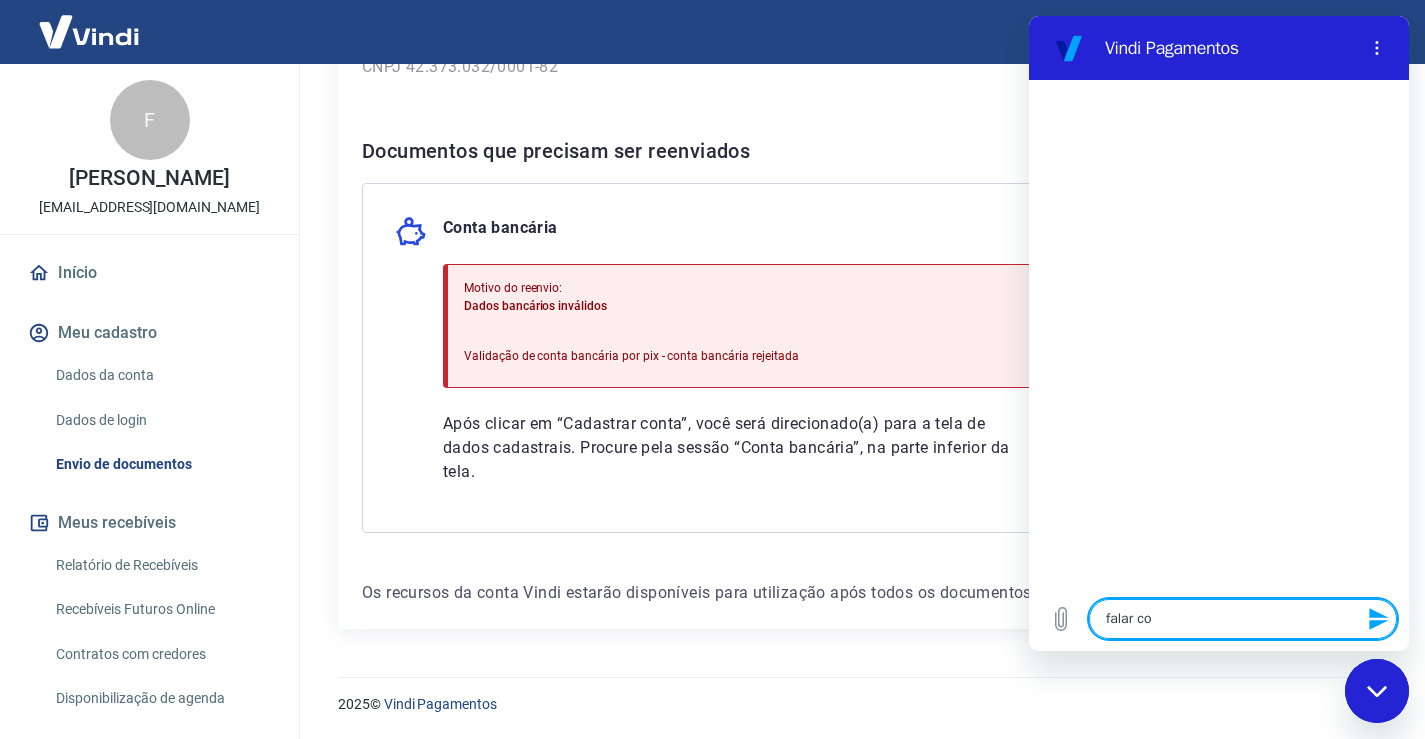 type on "x" 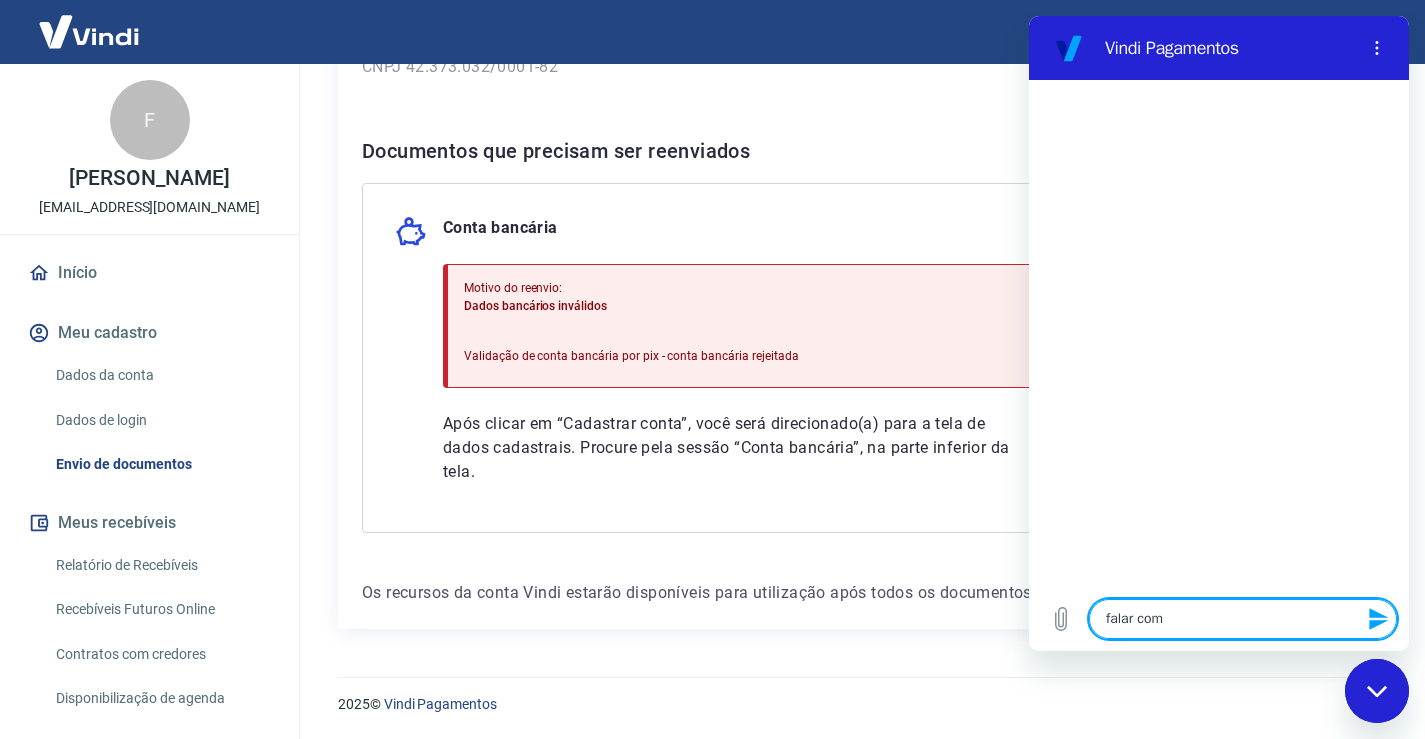 type on "falar com" 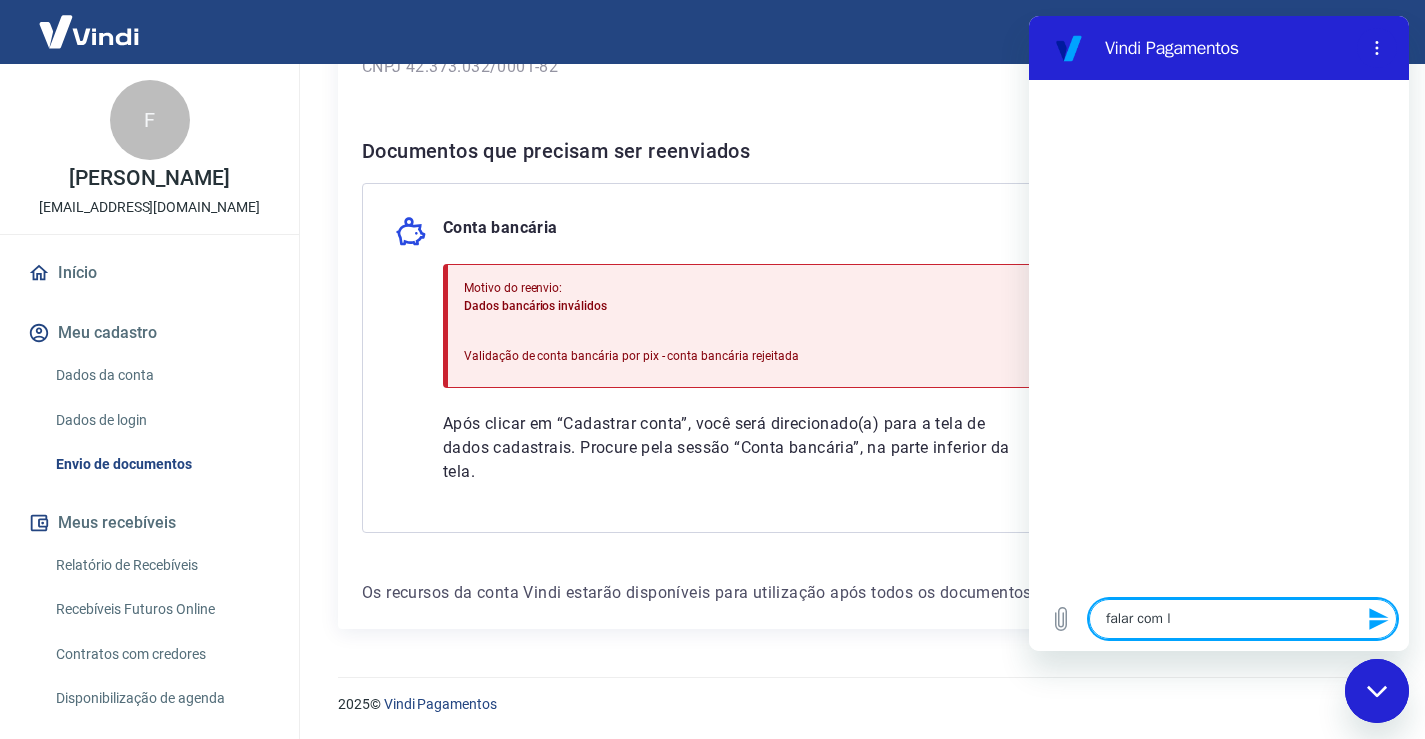 type on "falar com lg" 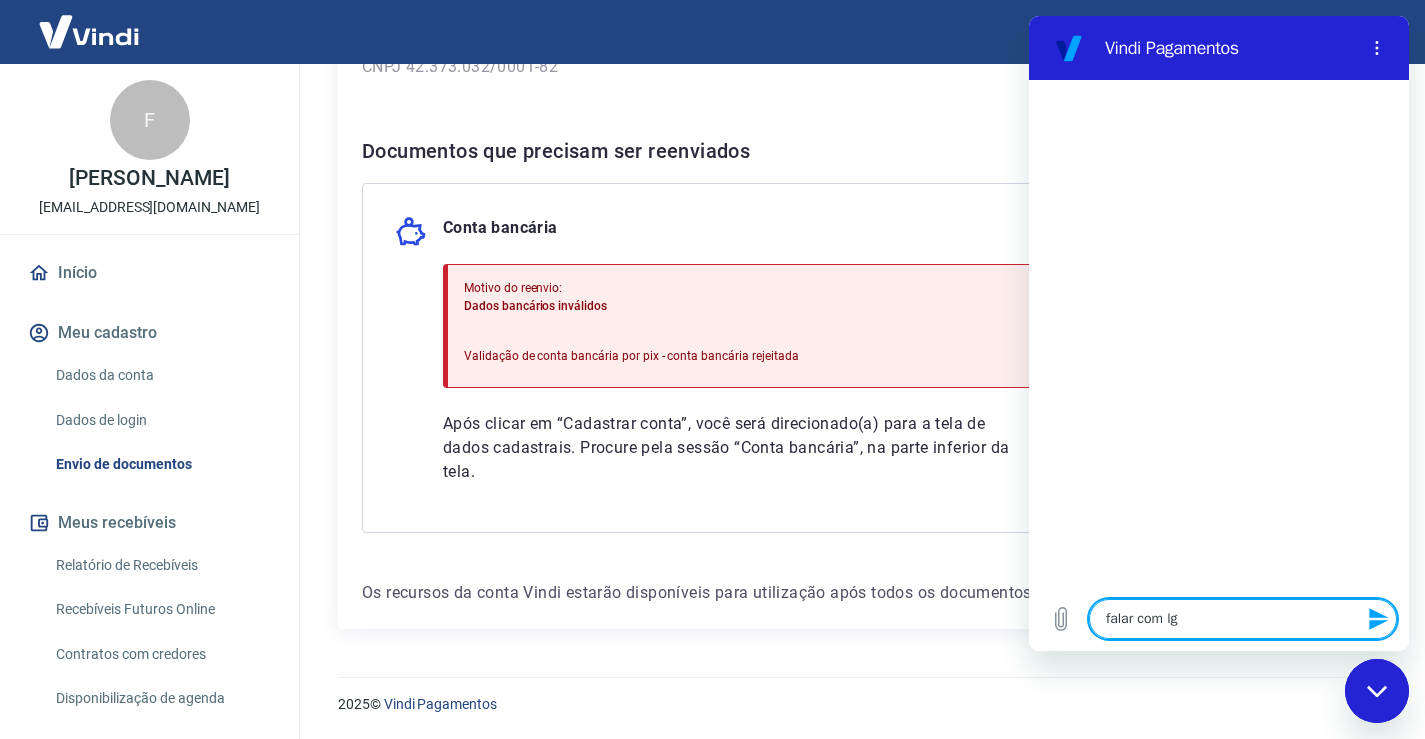 type on "falar com lgu" 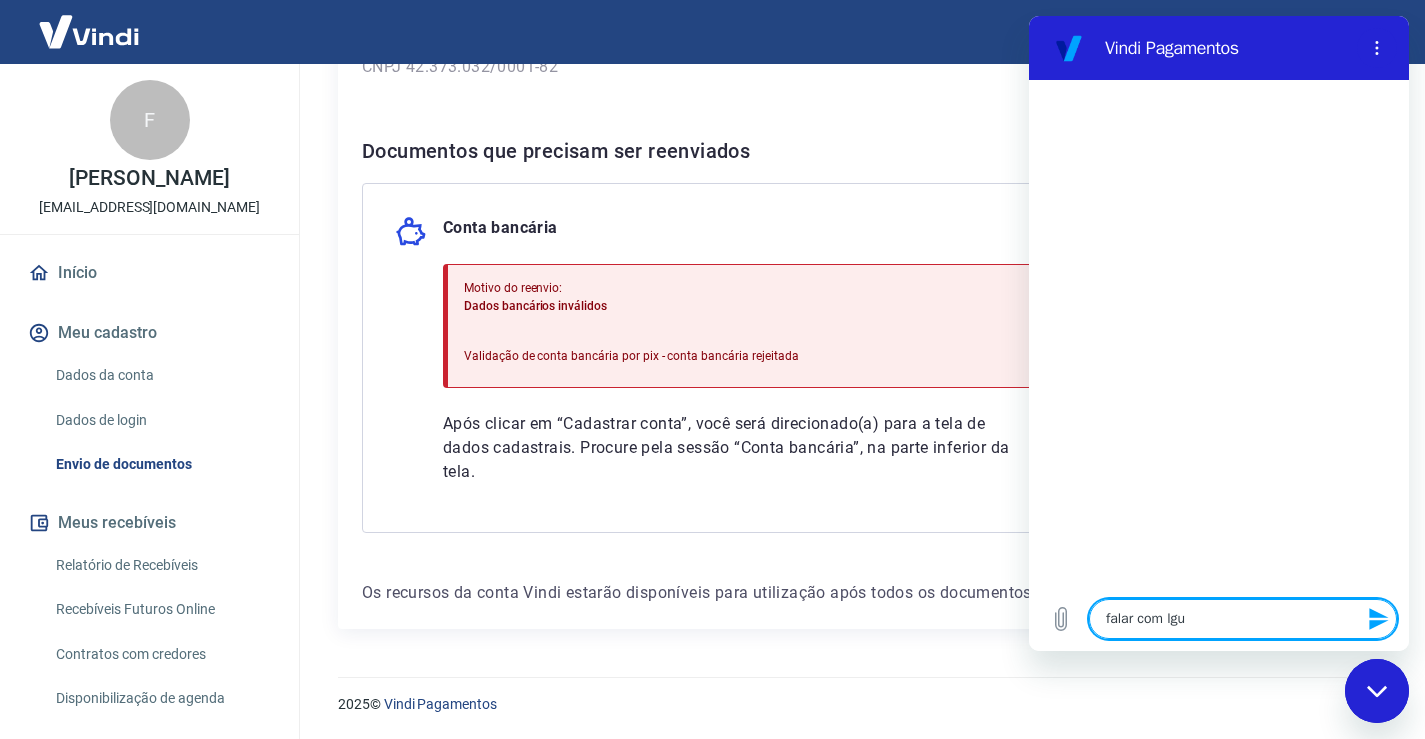 type on "falar com lg" 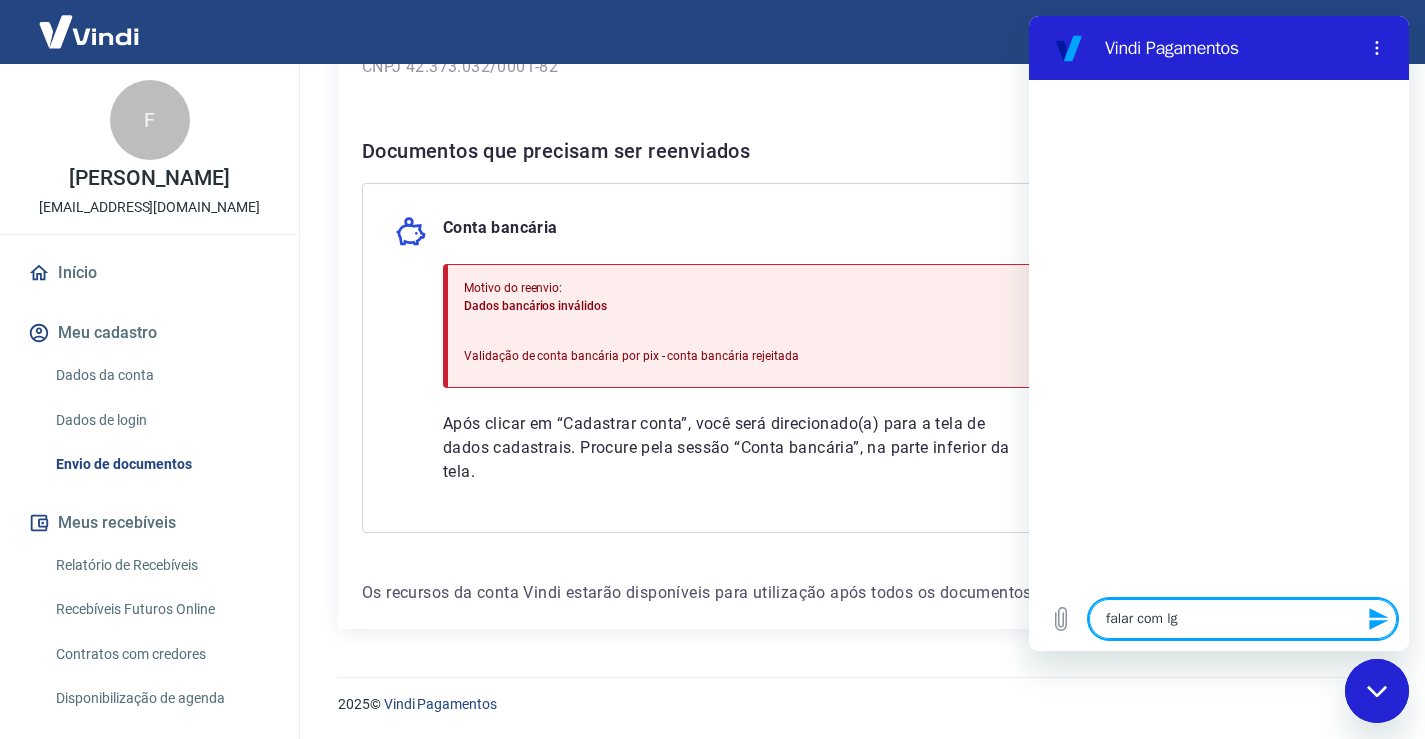 type on "falar com l" 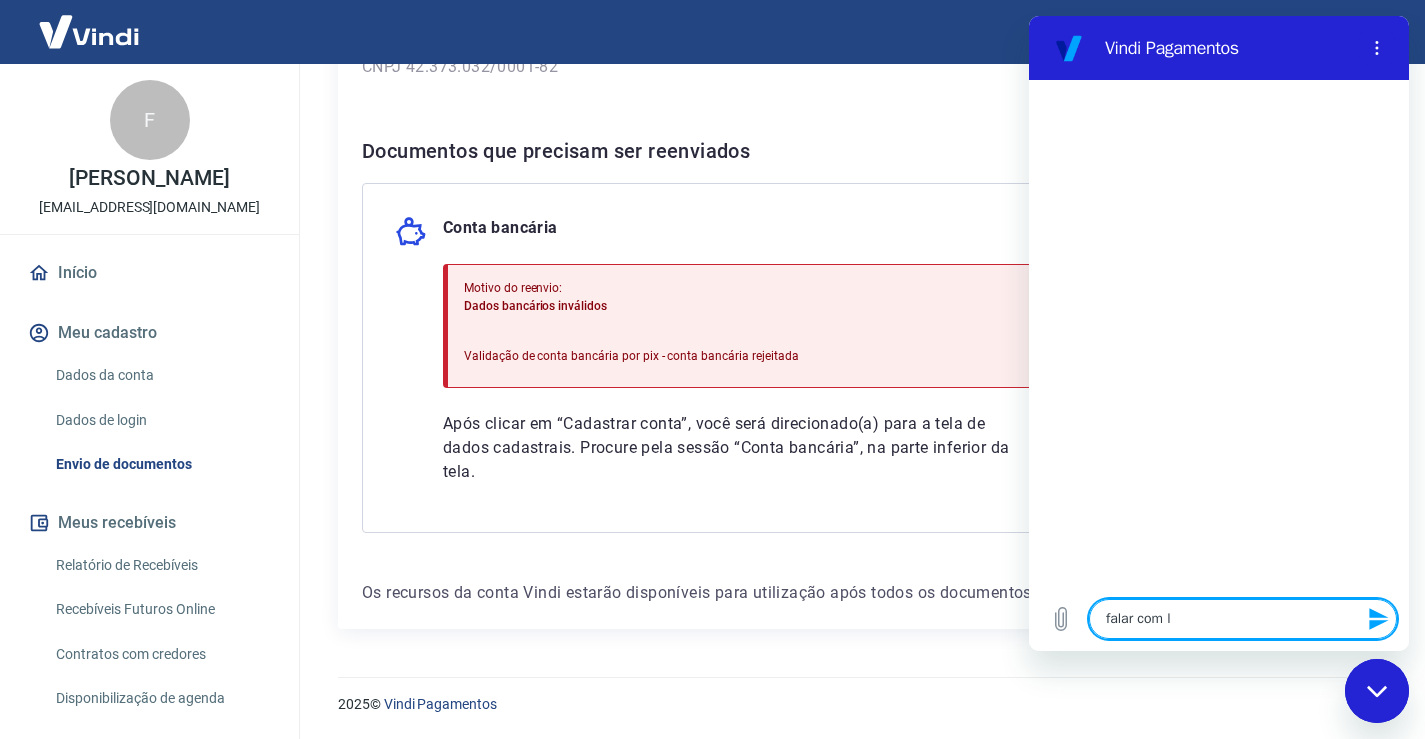type on "falar com" 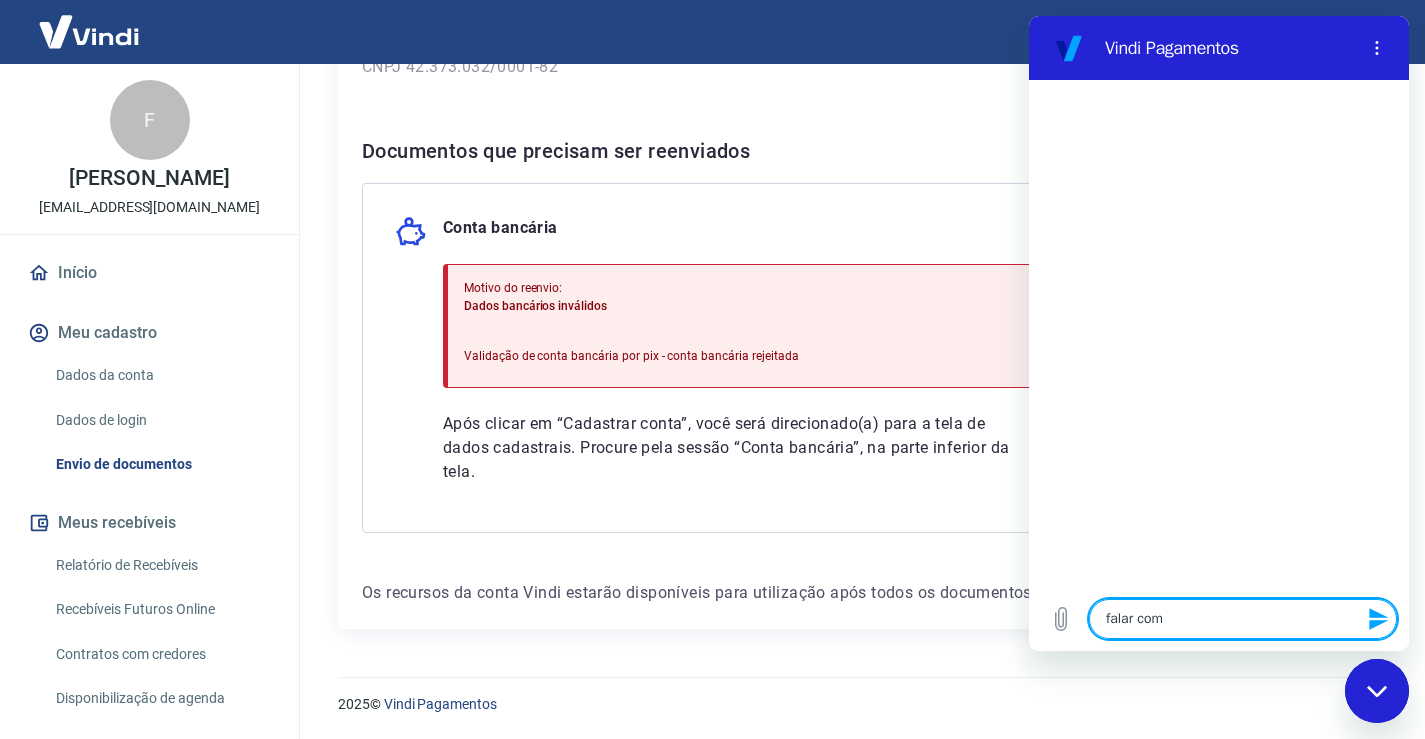 type on "falar com a" 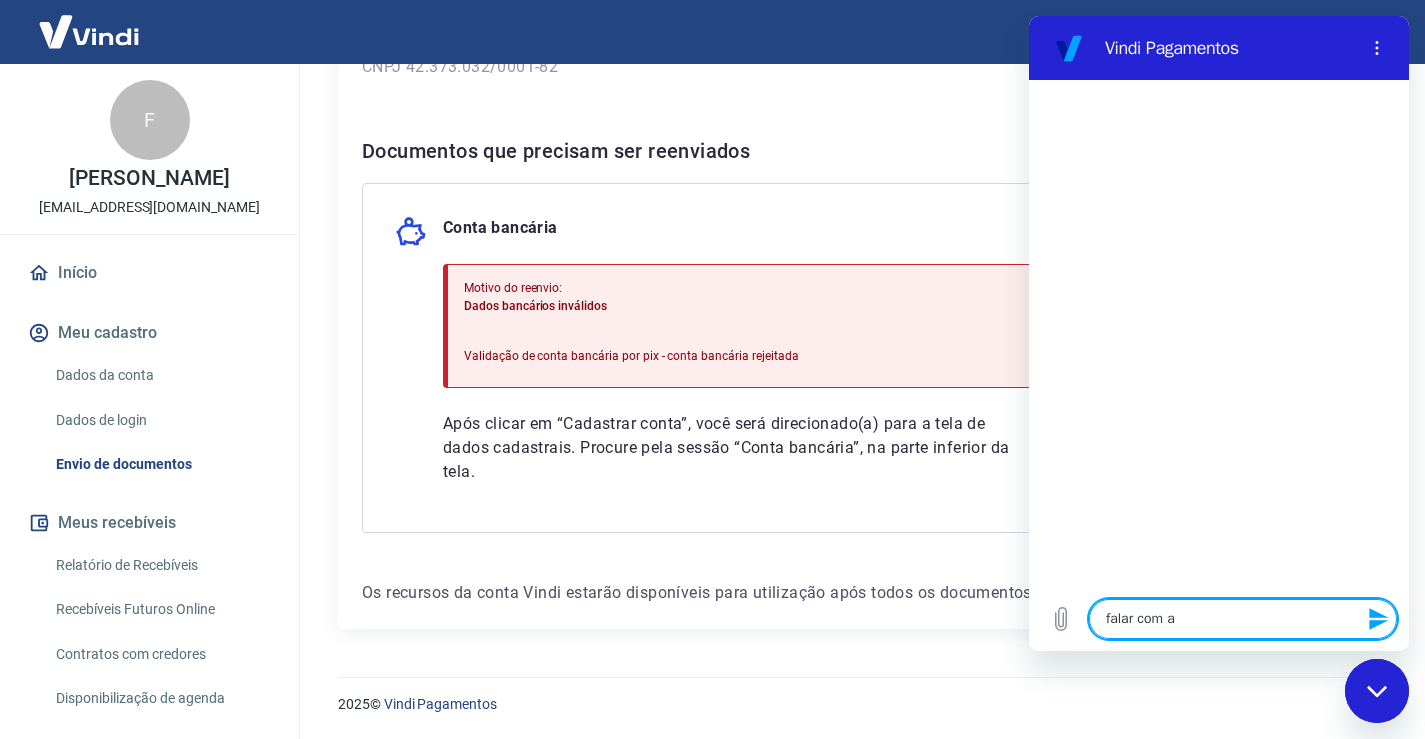 type on "falar com al" 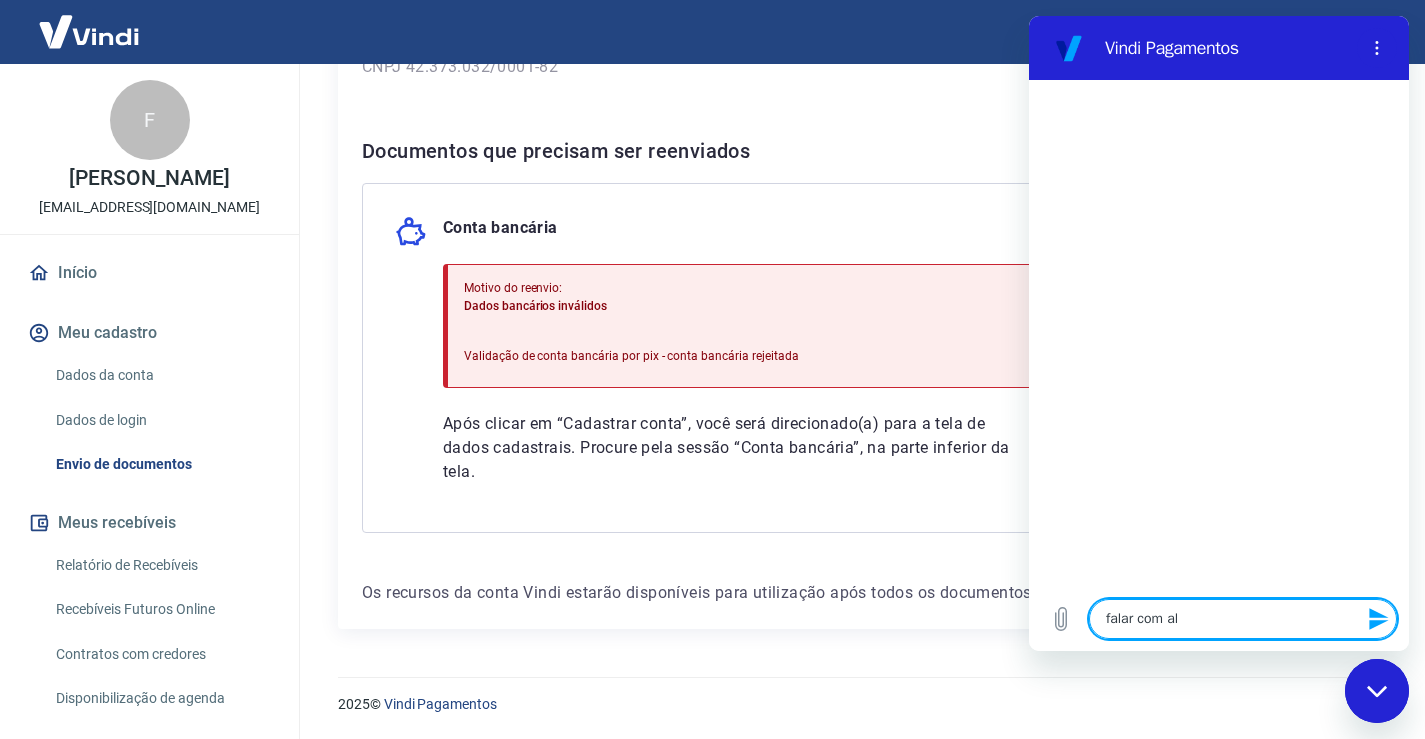 type on "falar com alg" 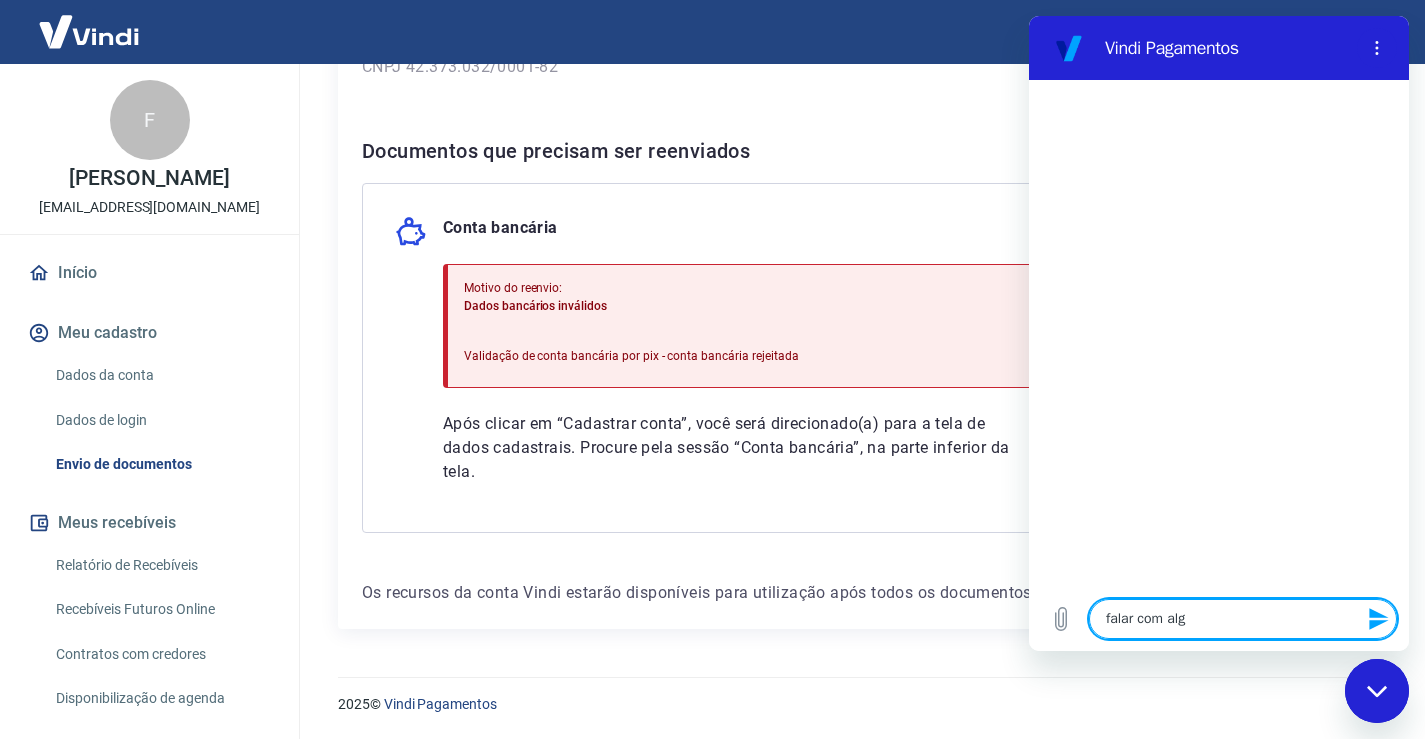 type on "x" 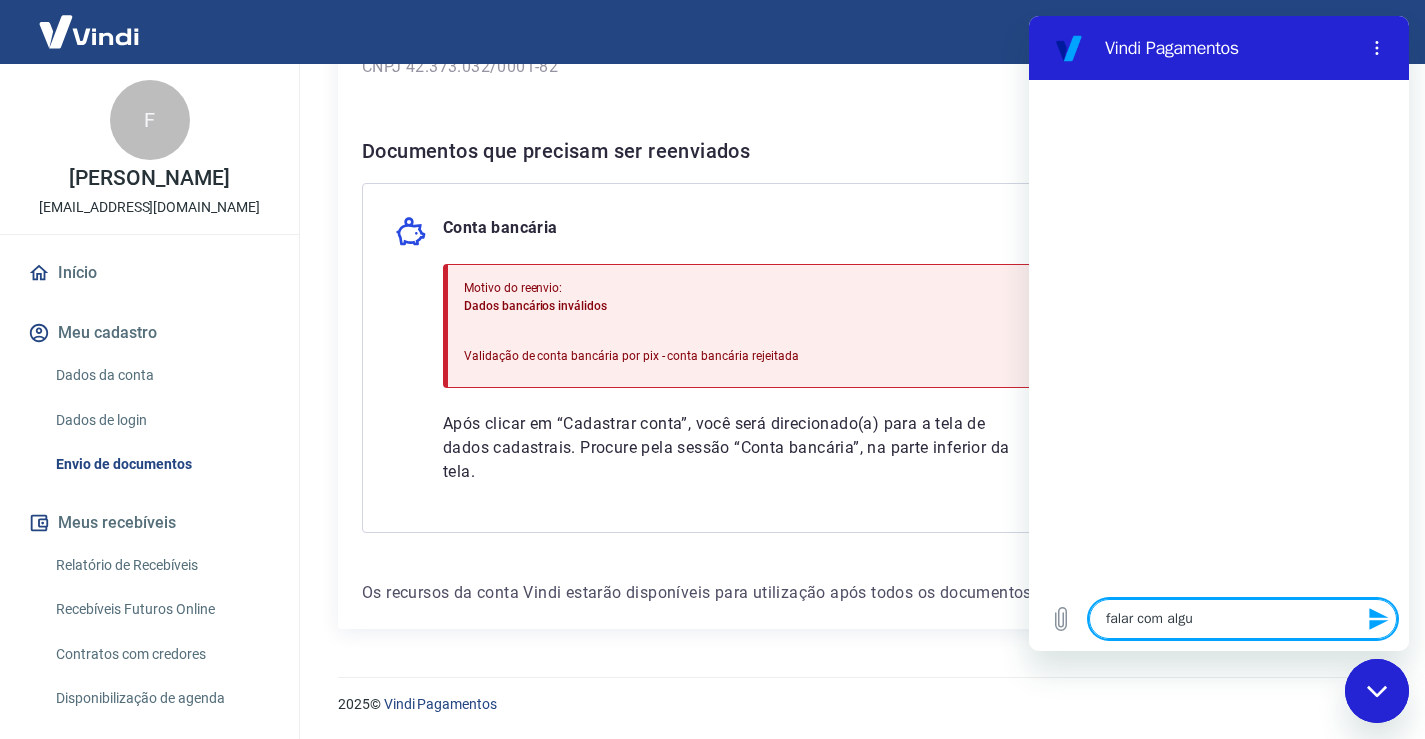 type on "falar com algue" 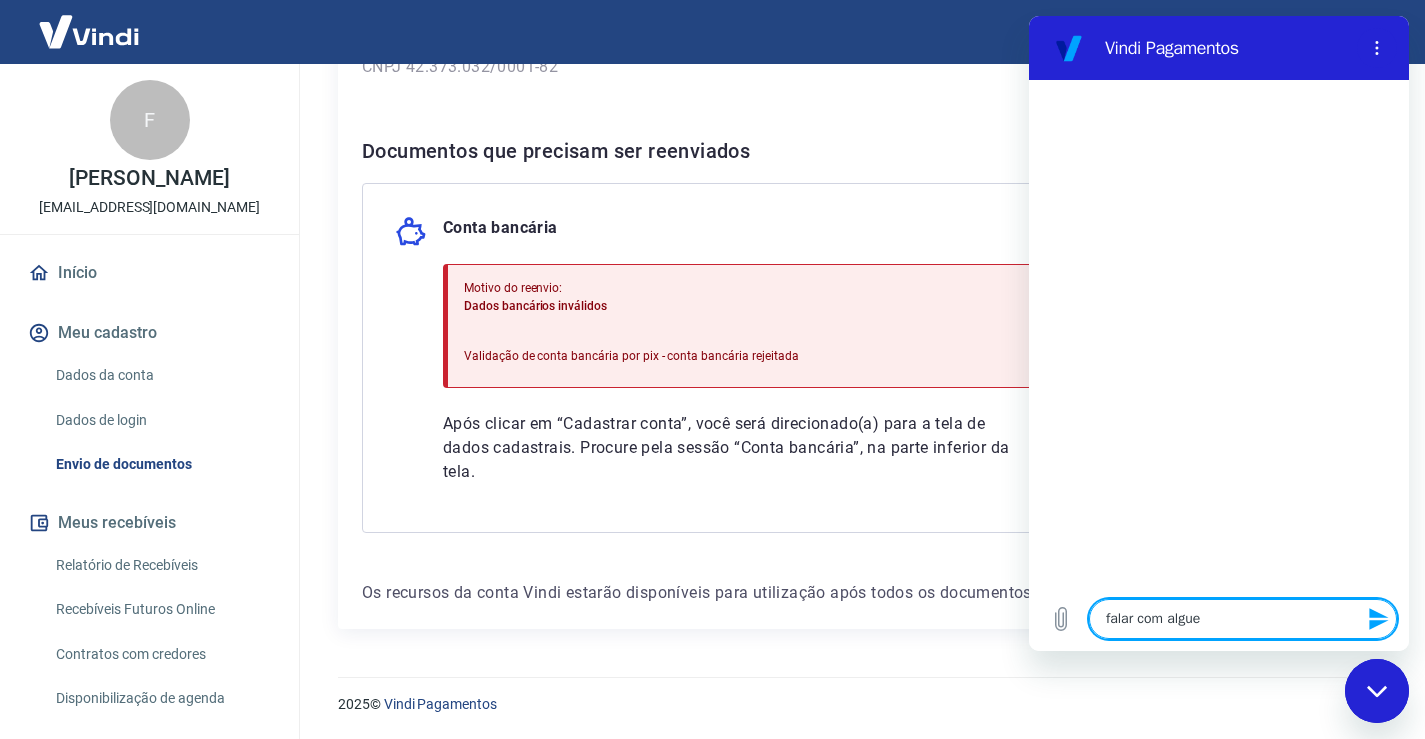type on "falar com alguem" 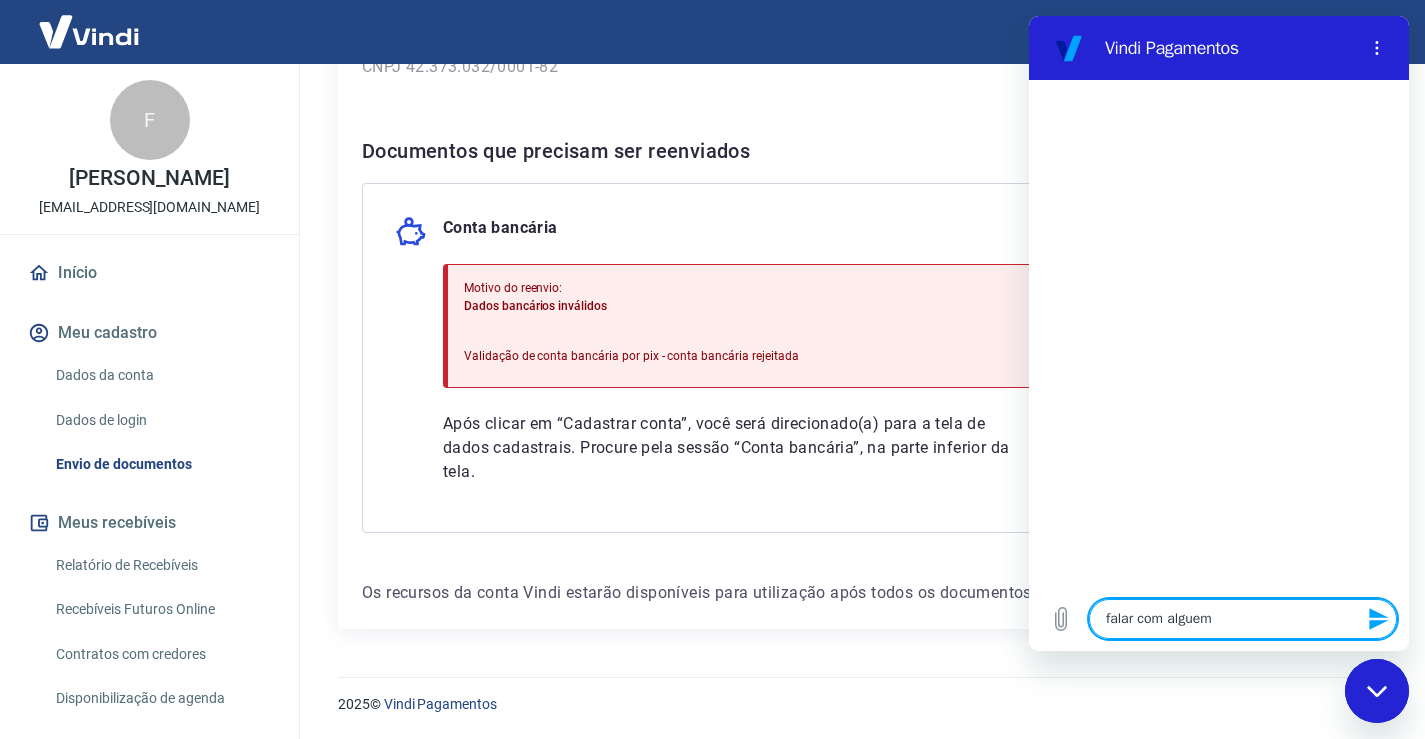 type on "x" 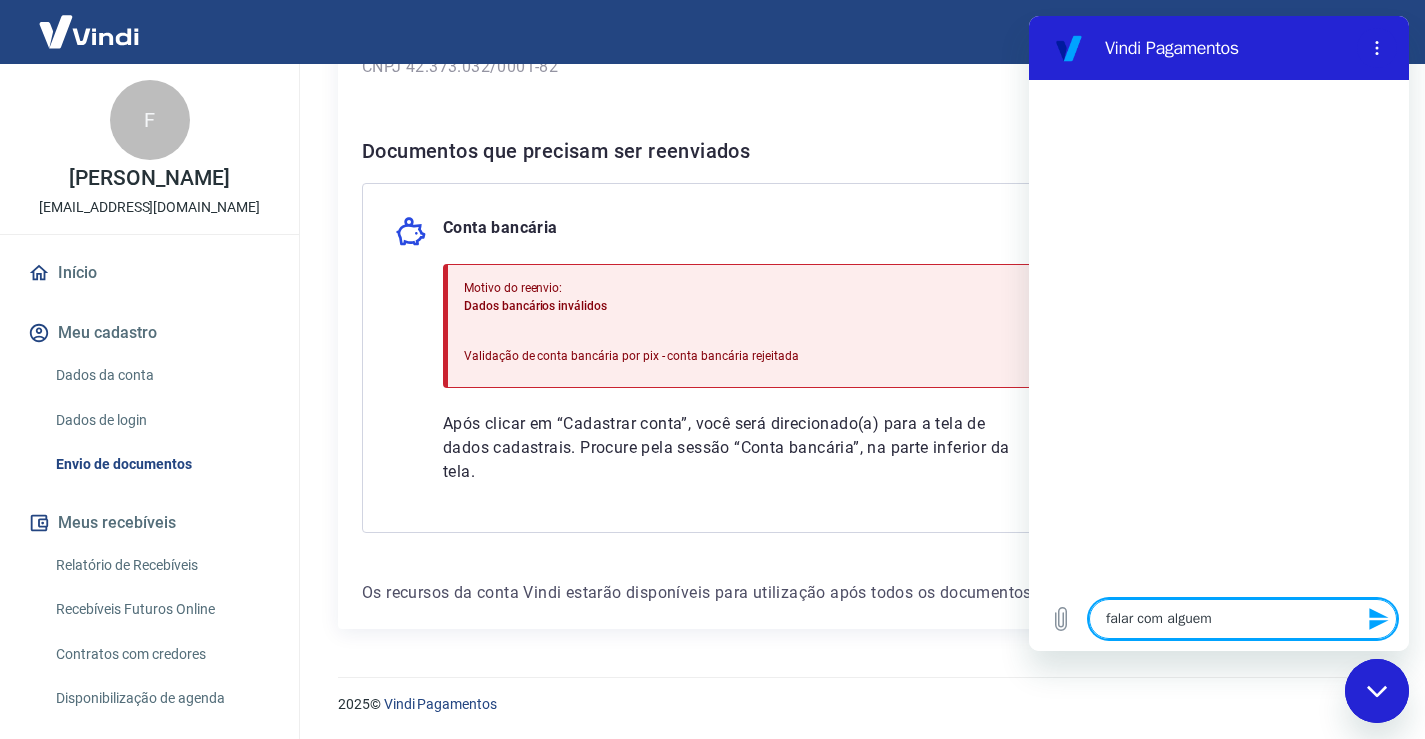 type 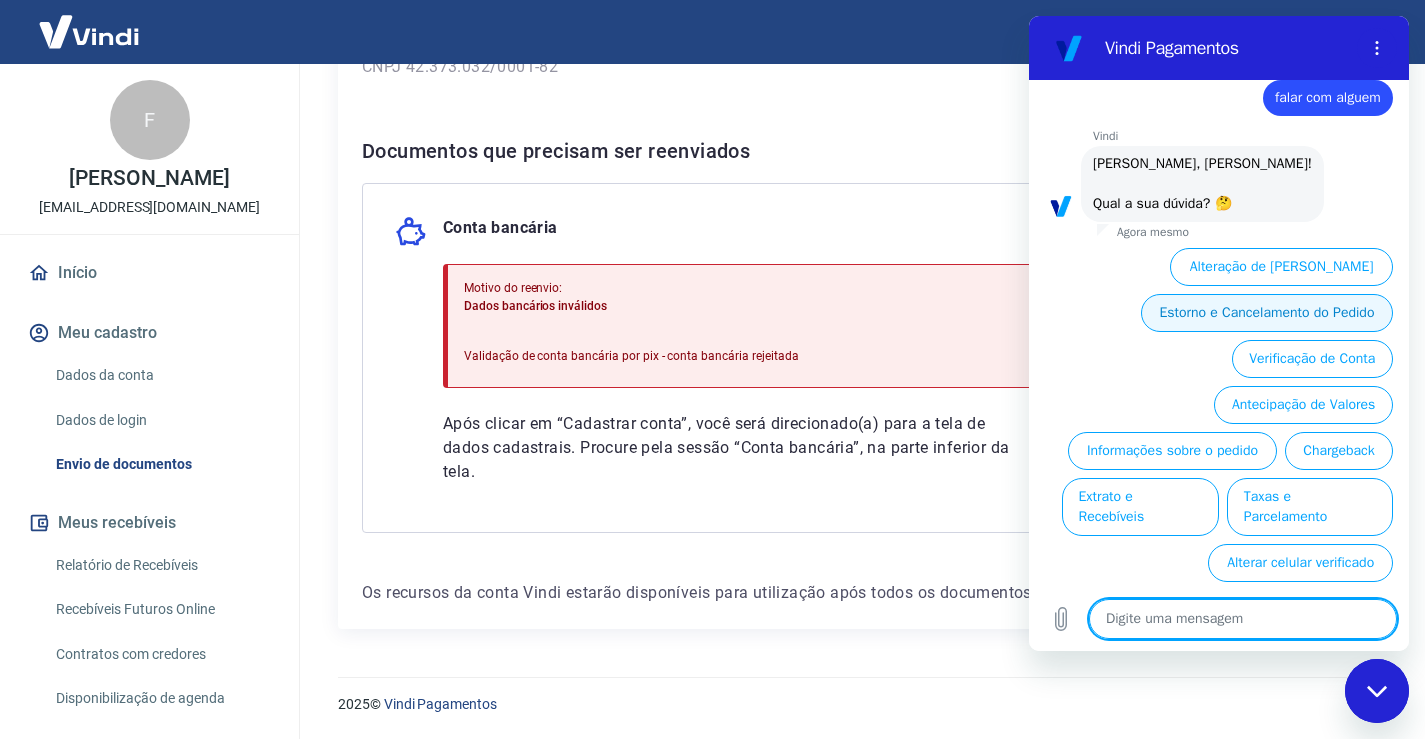 scroll, scrollTop: 66, scrollLeft: 0, axis: vertical 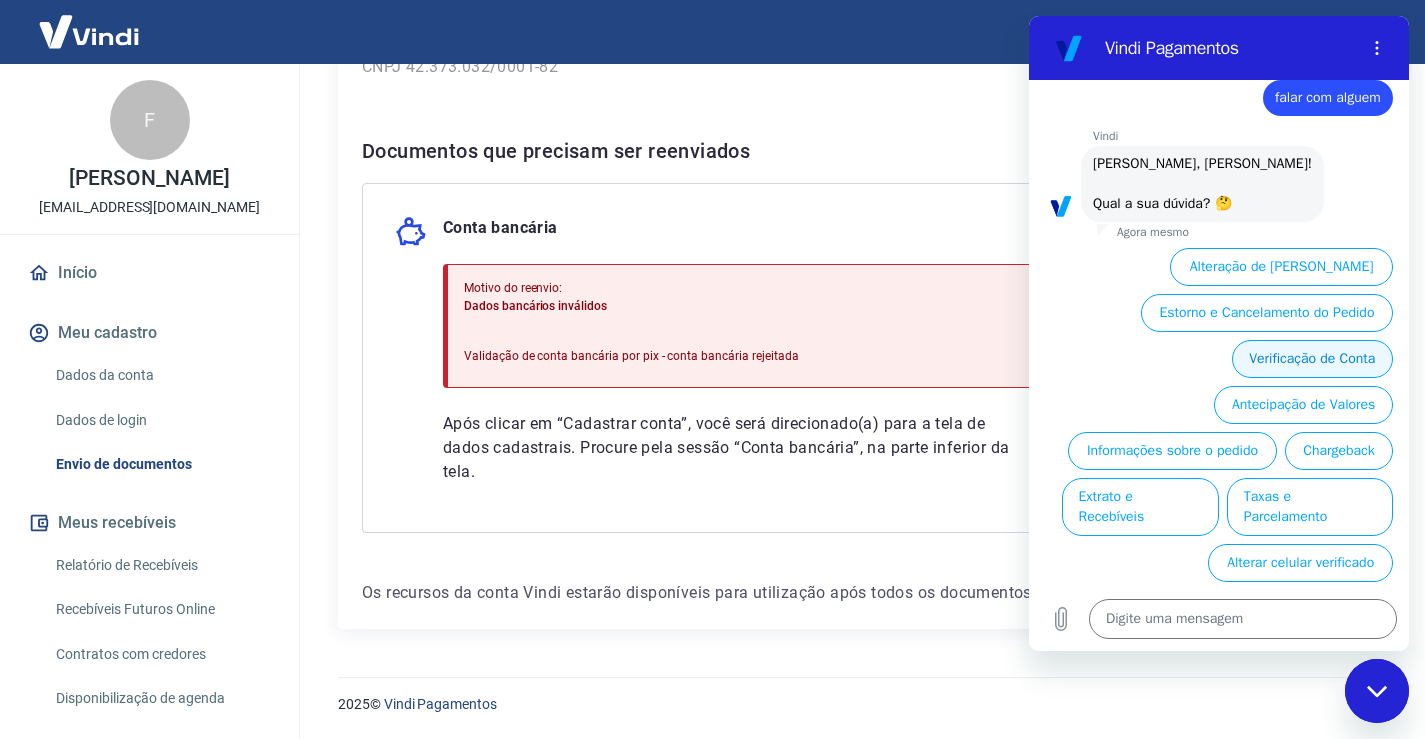 click on "Verificação de Conta" at bounding box center (1312, 359) 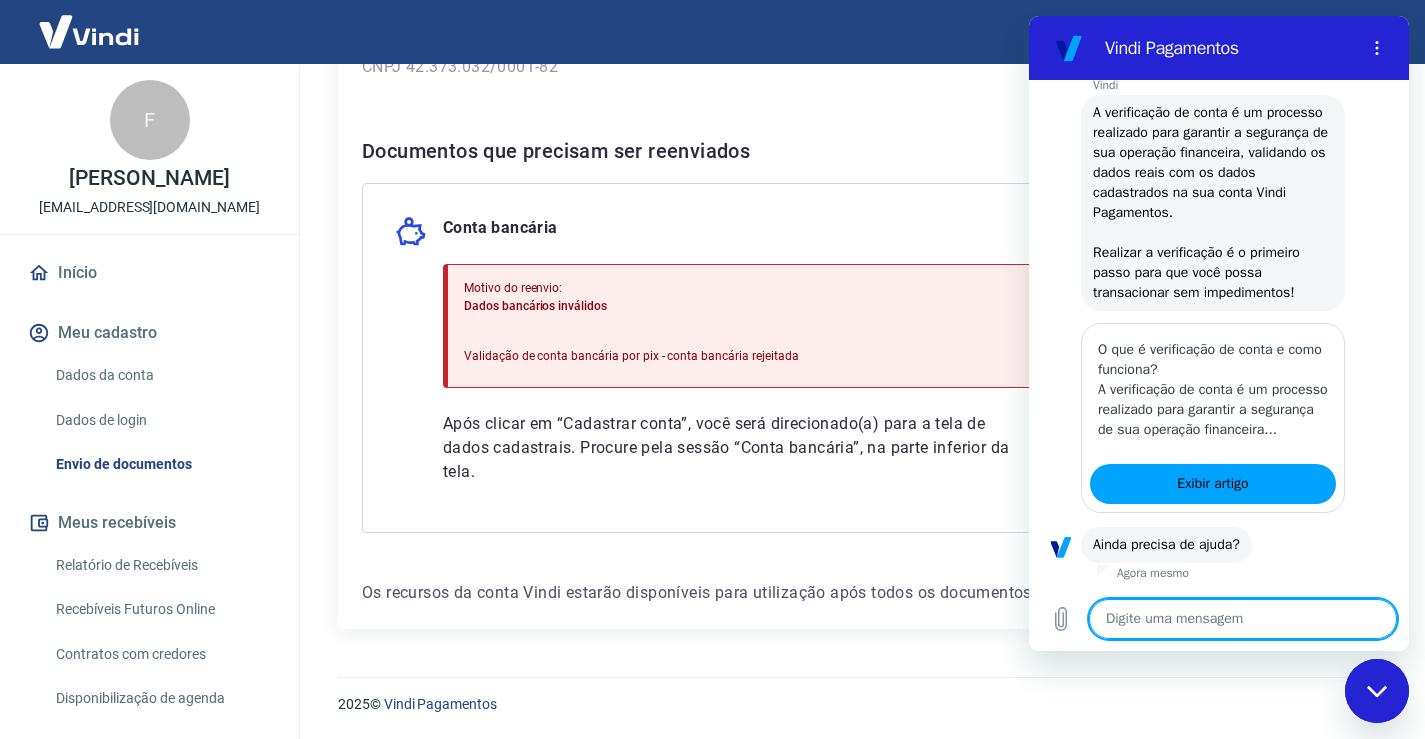 scroll, scrollTop: 310, scrollLeft: 0, axis: vertical 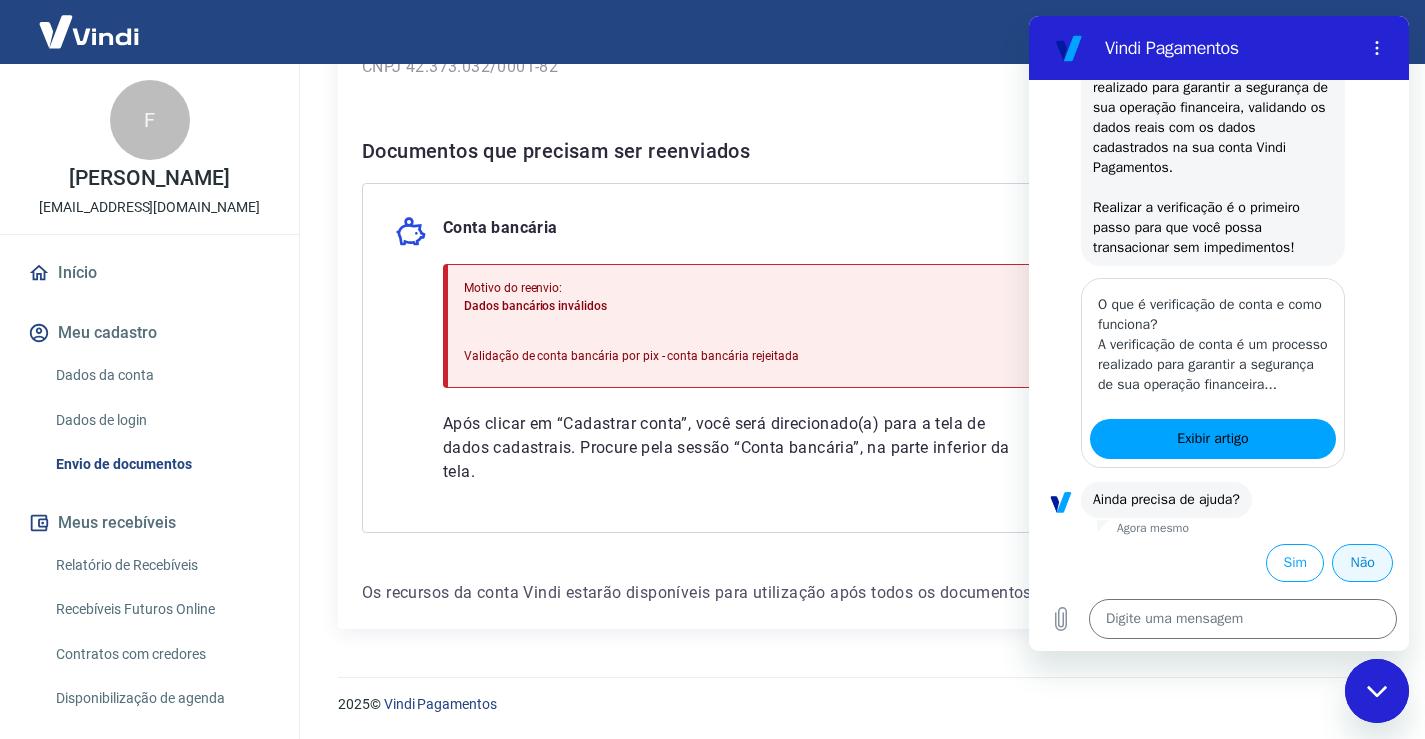 click on "Não" at bounding box center (1362, 563) 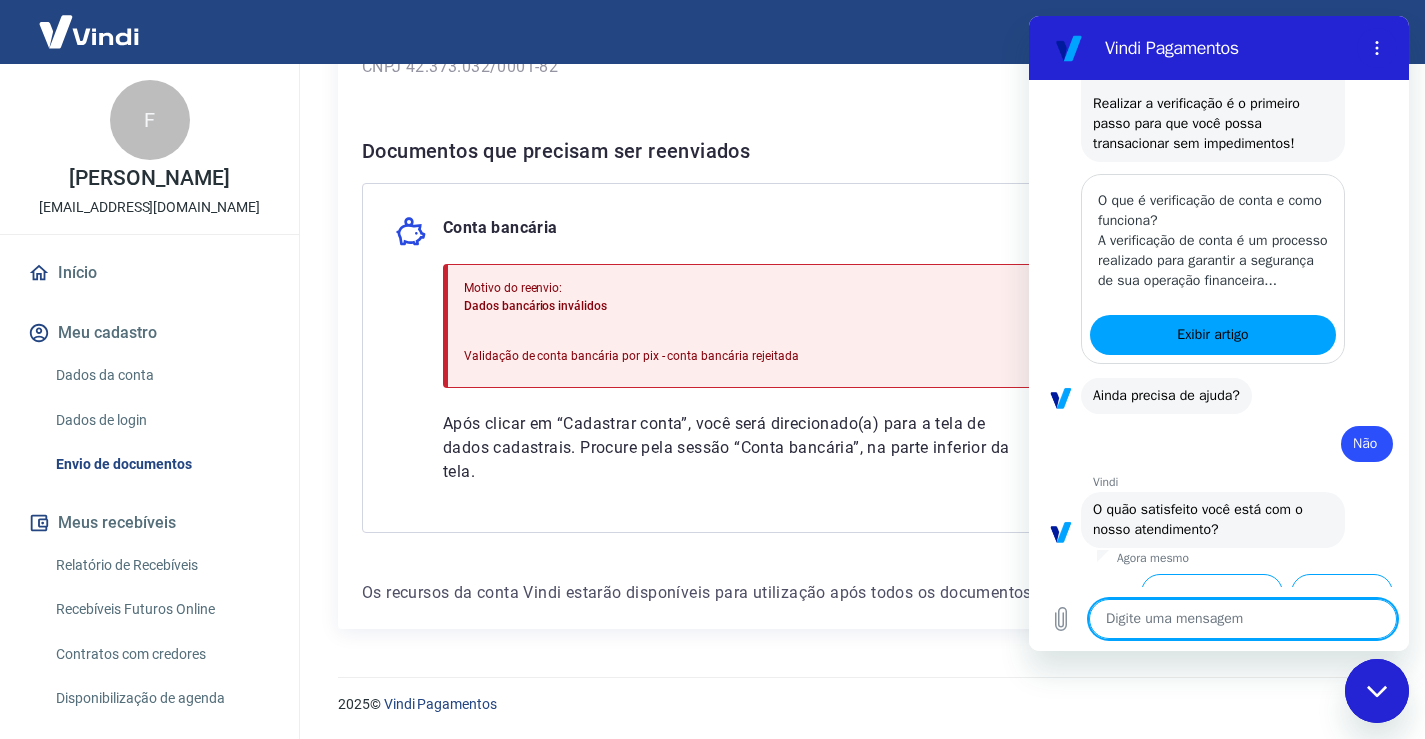 scroll, scrollTop: 490, scrollLeft: 0, axis: vertical 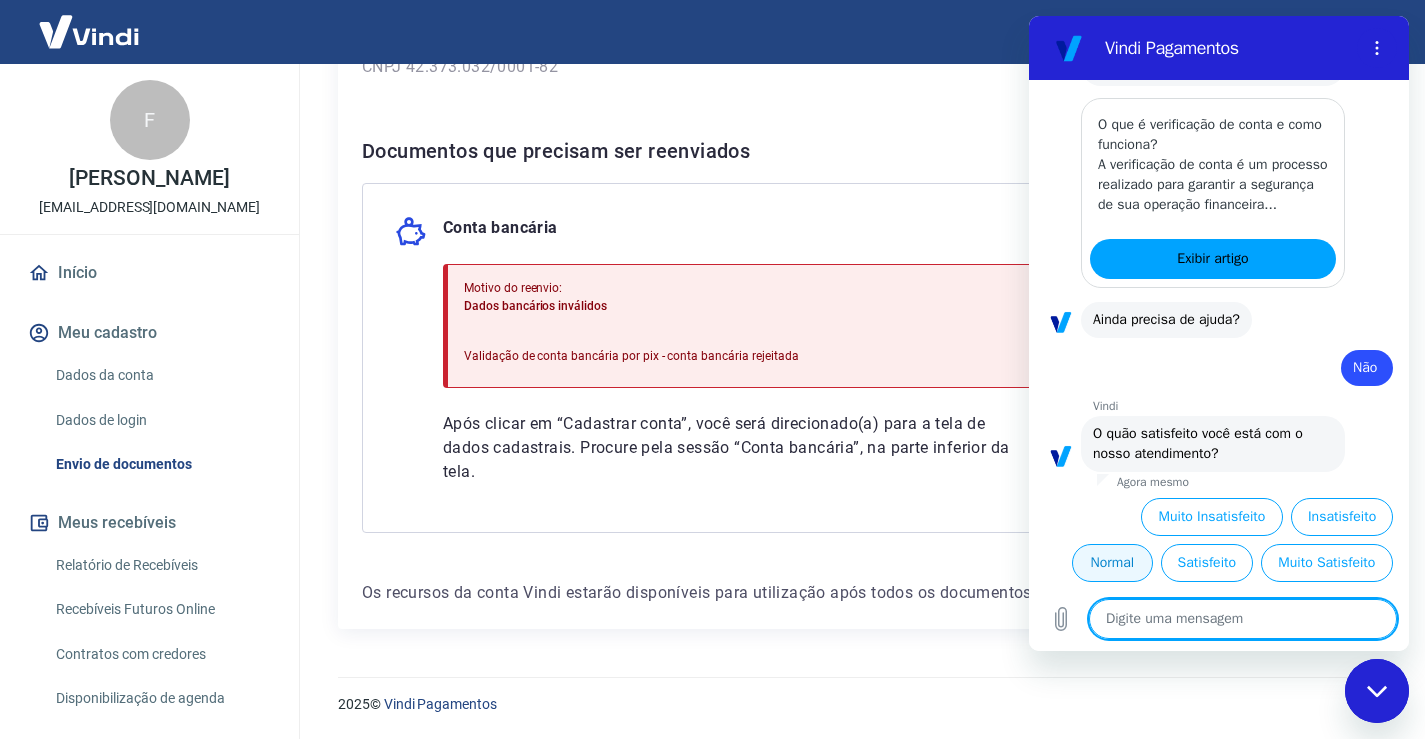click on "Normal" at bounding box center (1112, 563) 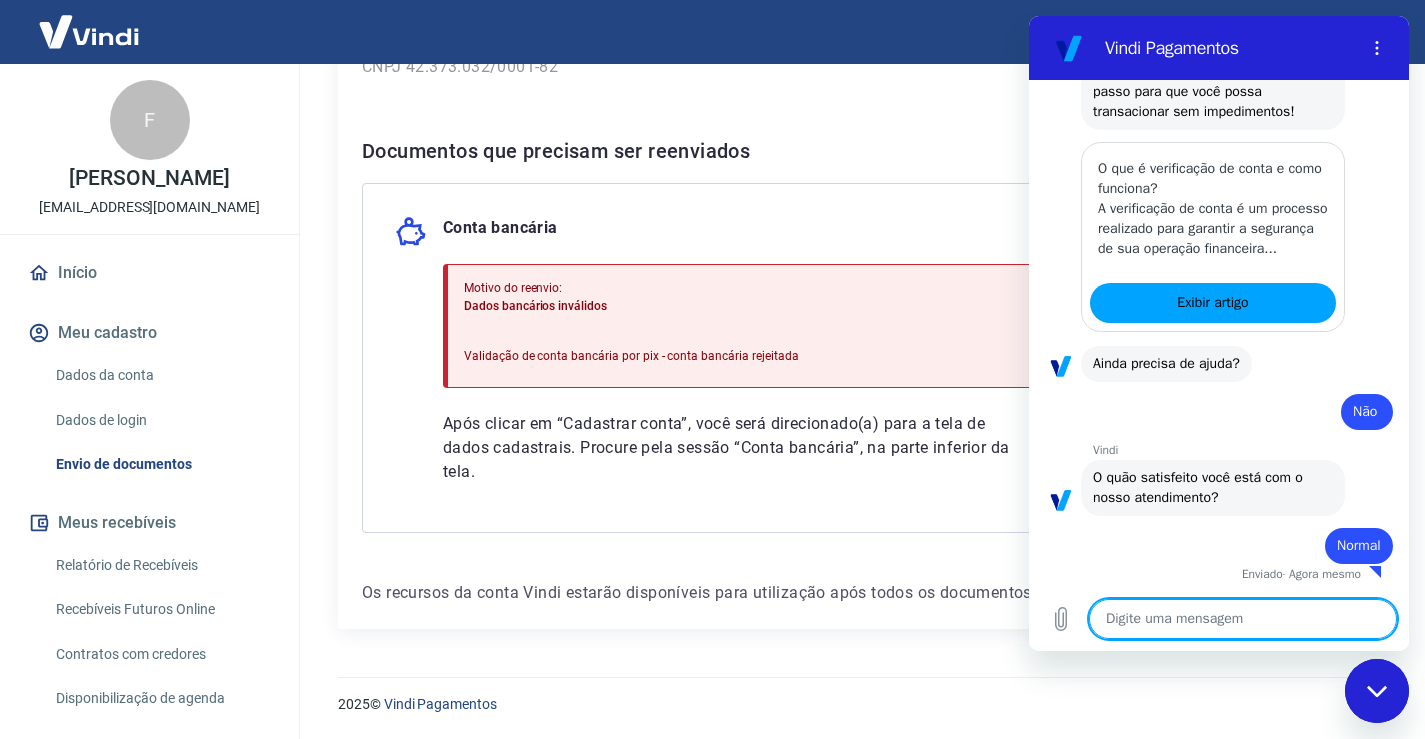 type on "x" 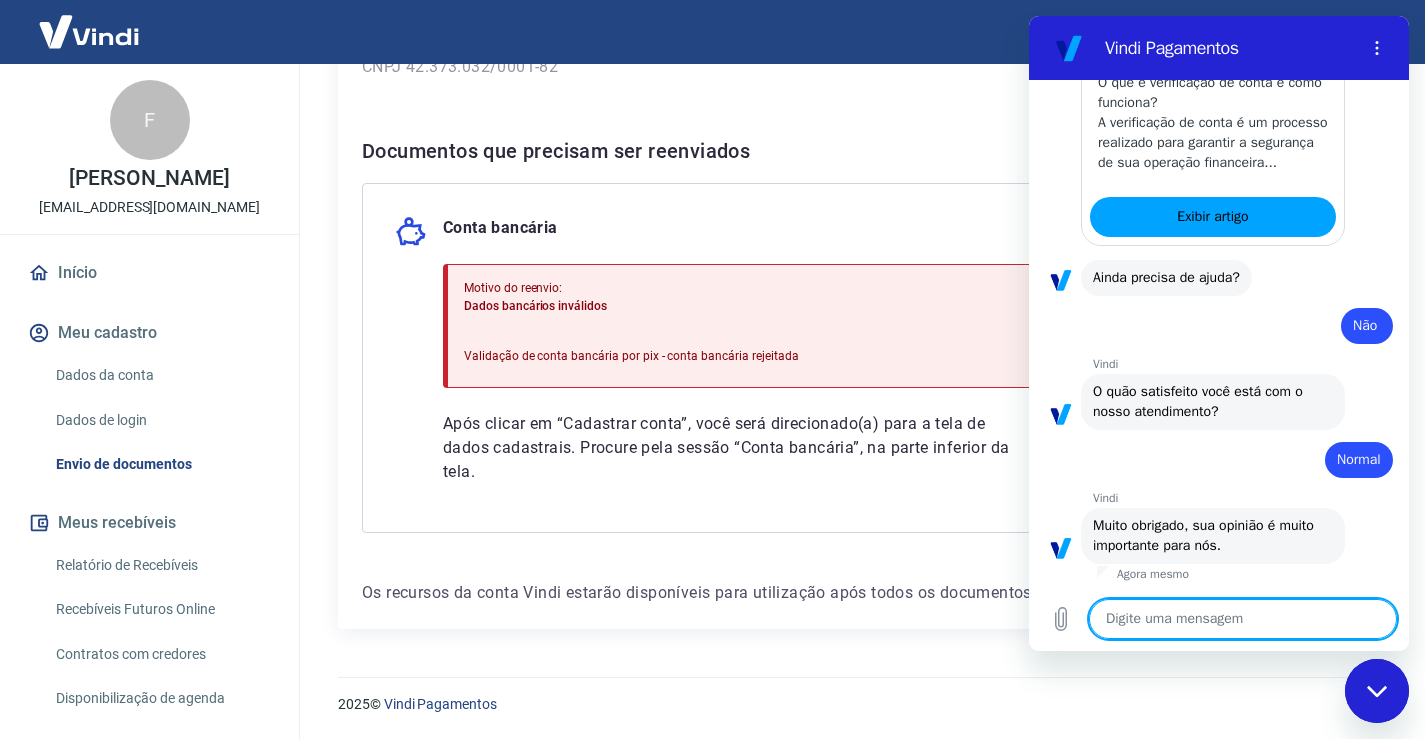 scroll, scrollTop: 532, scrollLeft: 0, axis: vertical 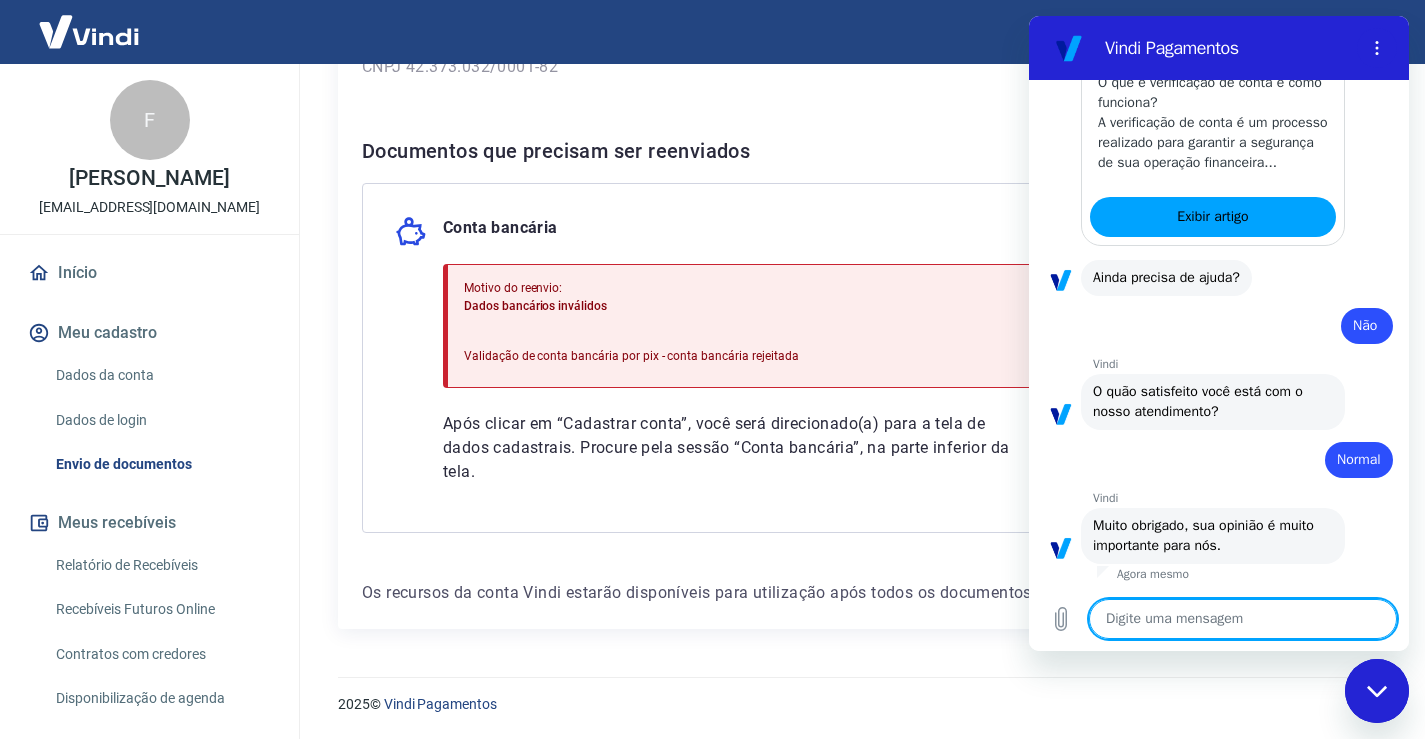 type on "a" 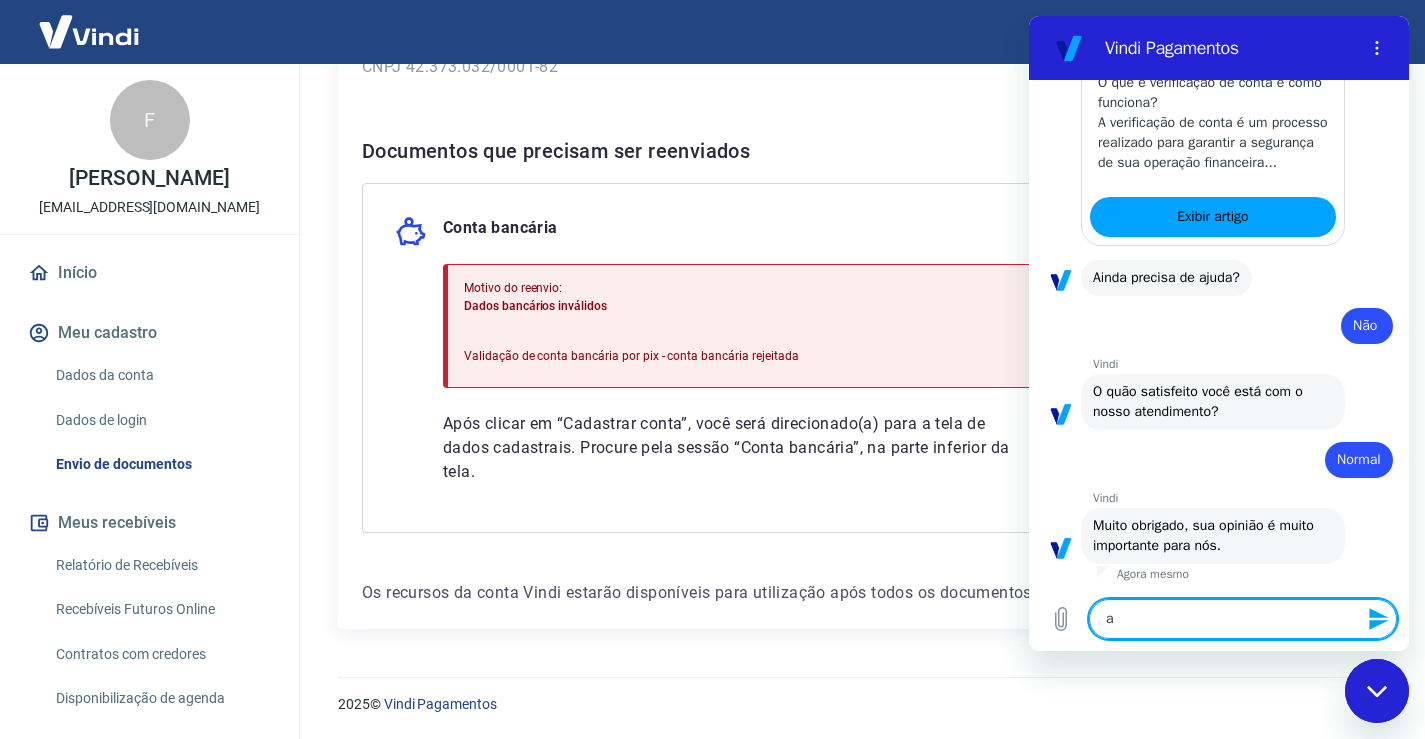 type on "at" 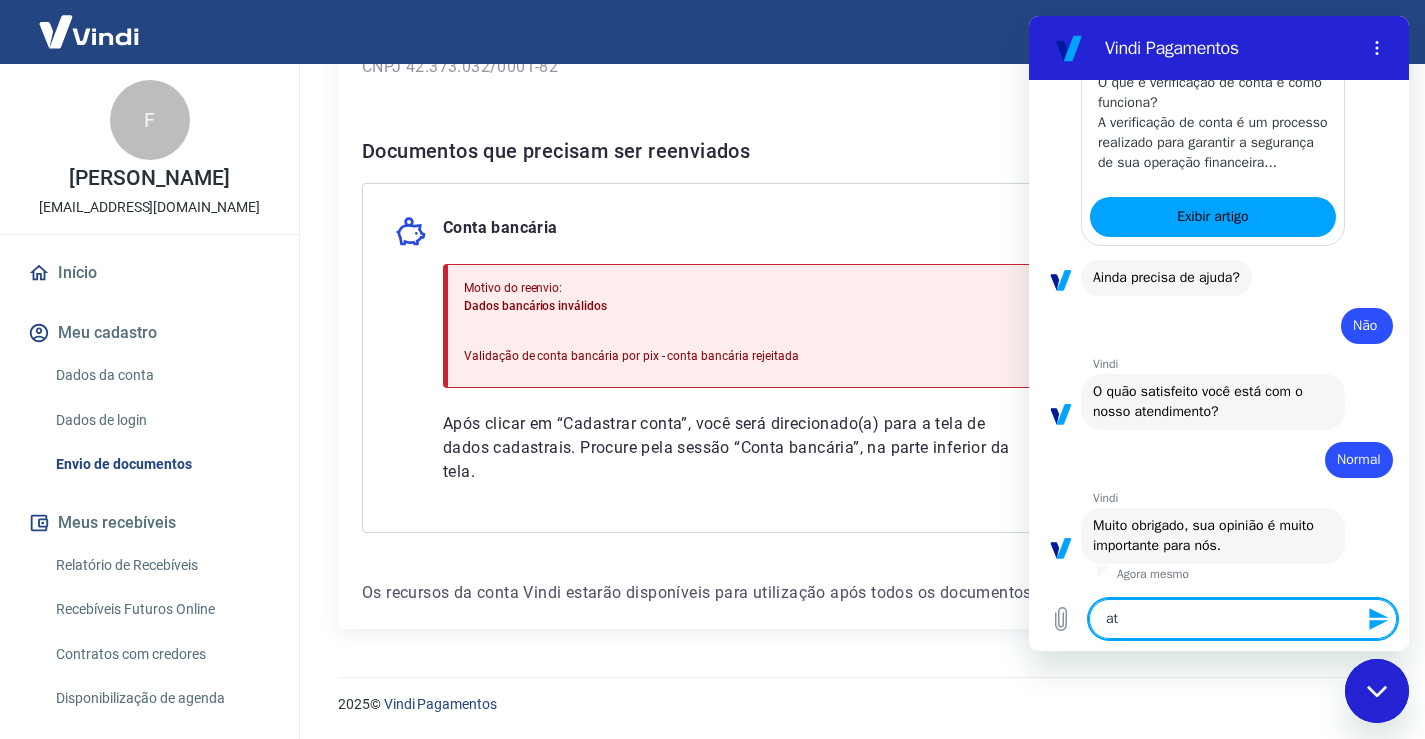 type on "ate" 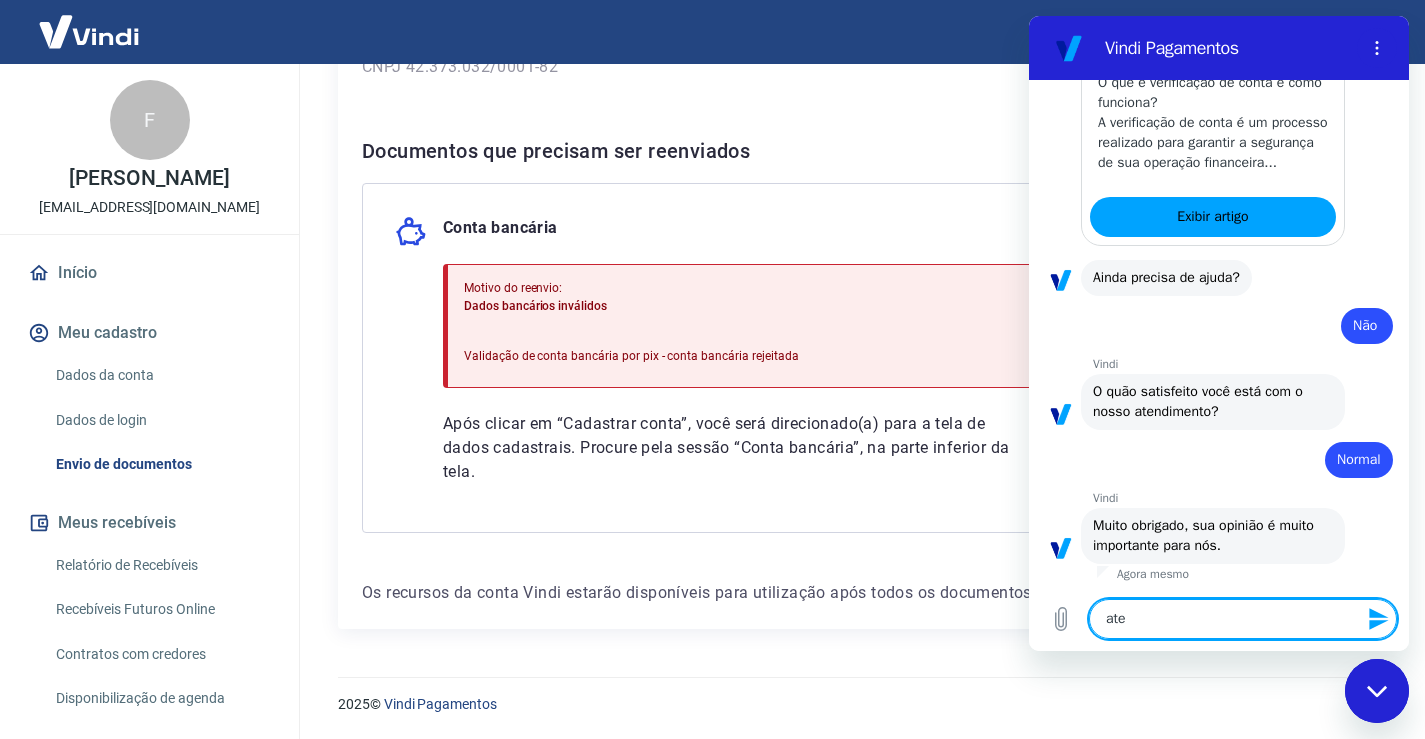 type on "aten" 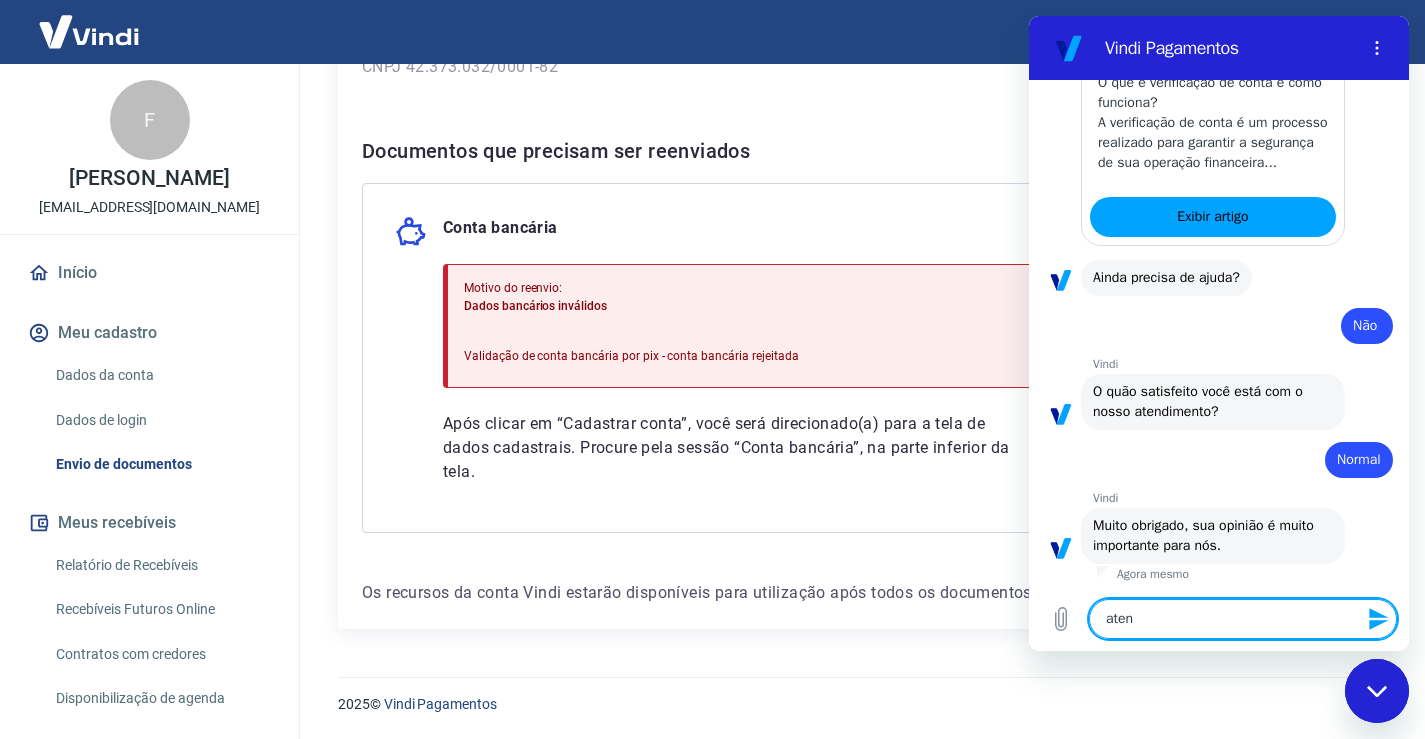 type on "atend" 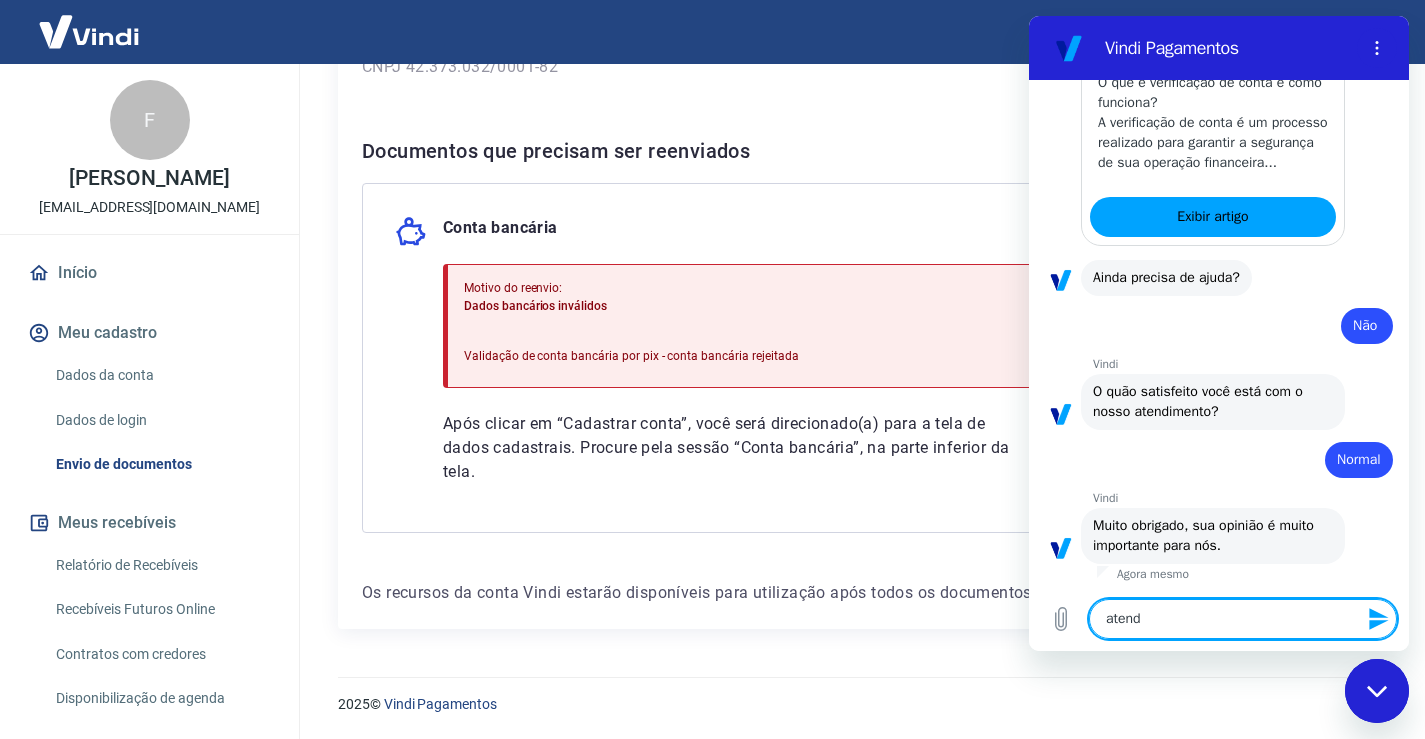 type on "x" 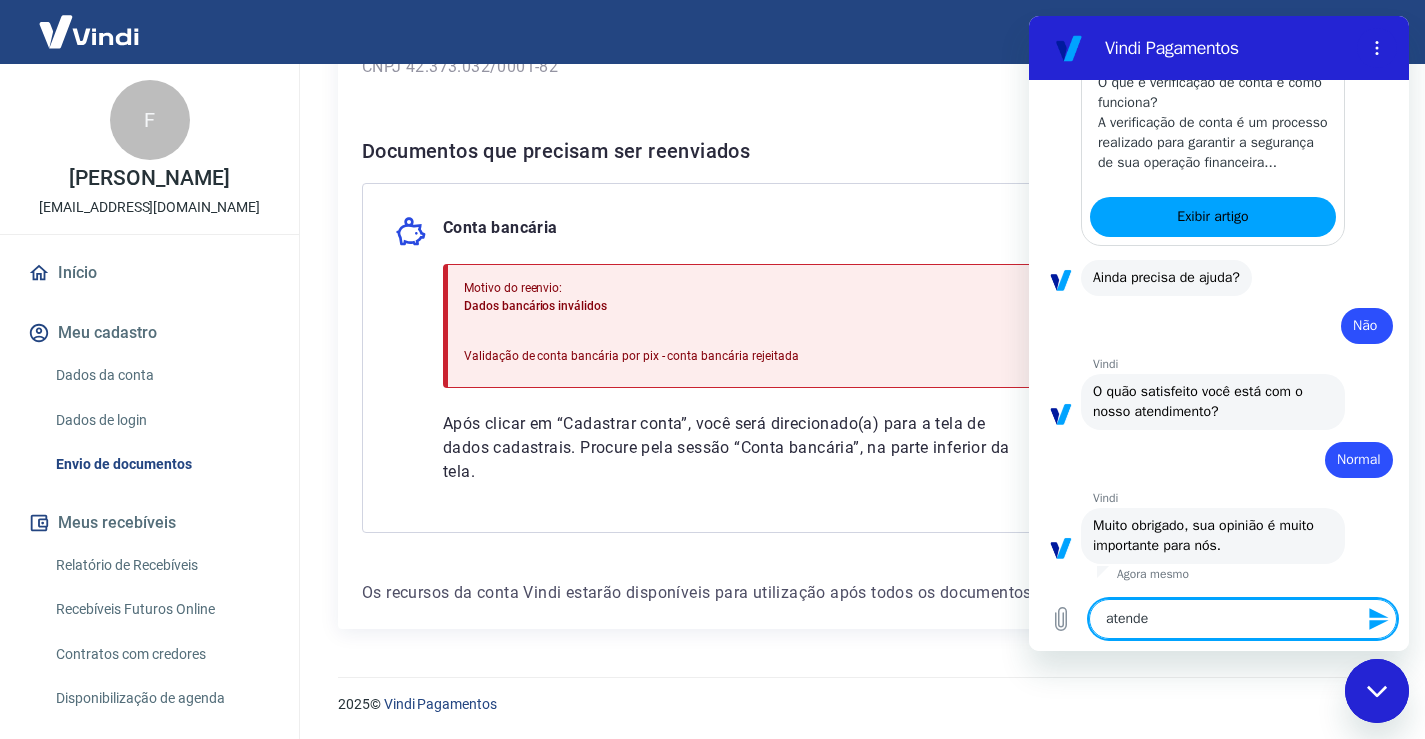 type on "atenden" 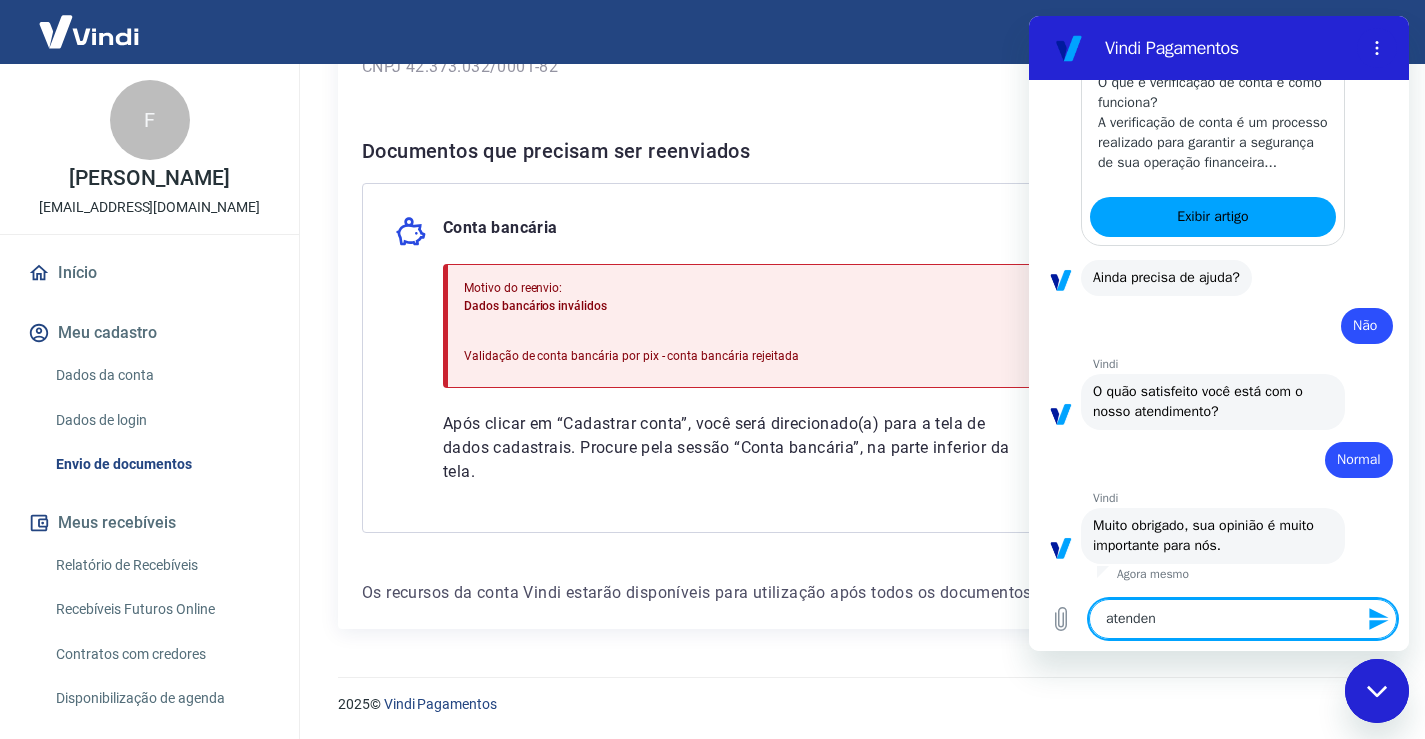 type on "atendent" 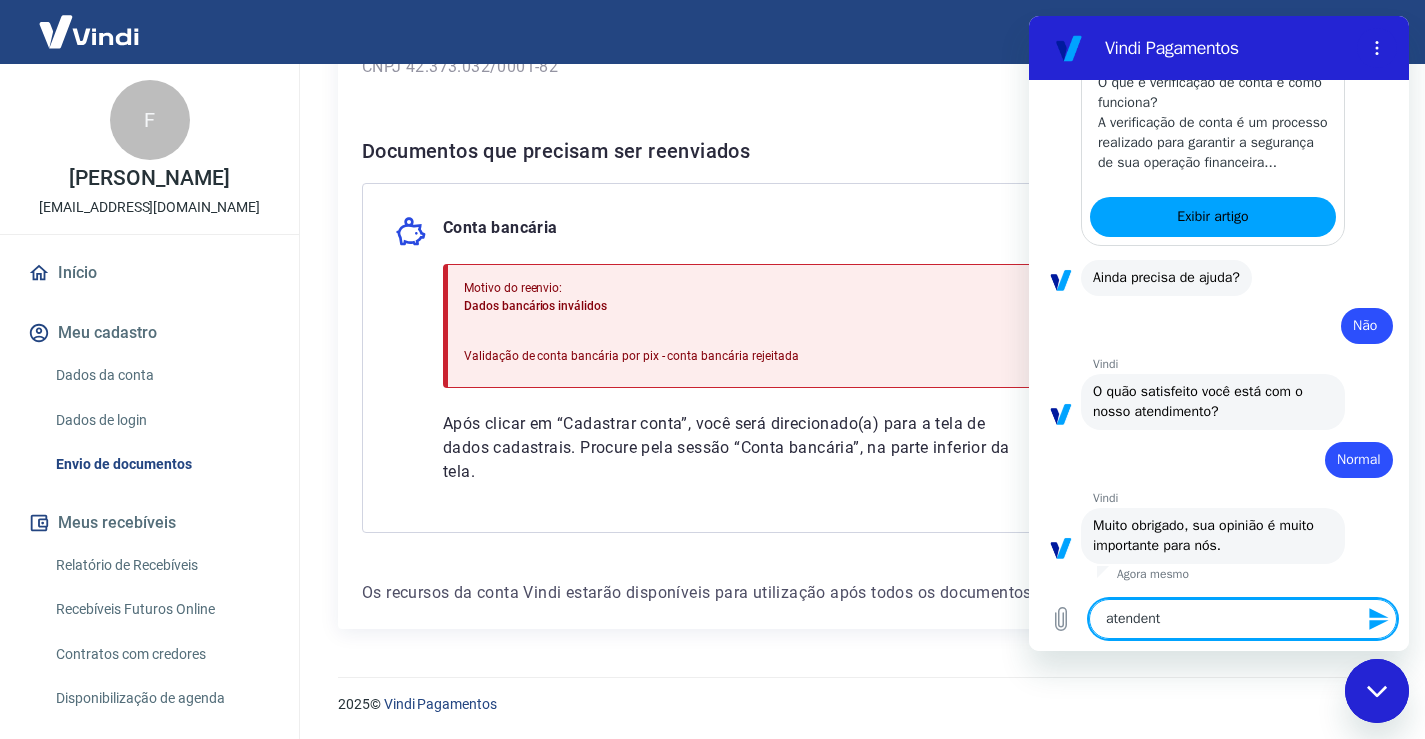 type on "atendente" 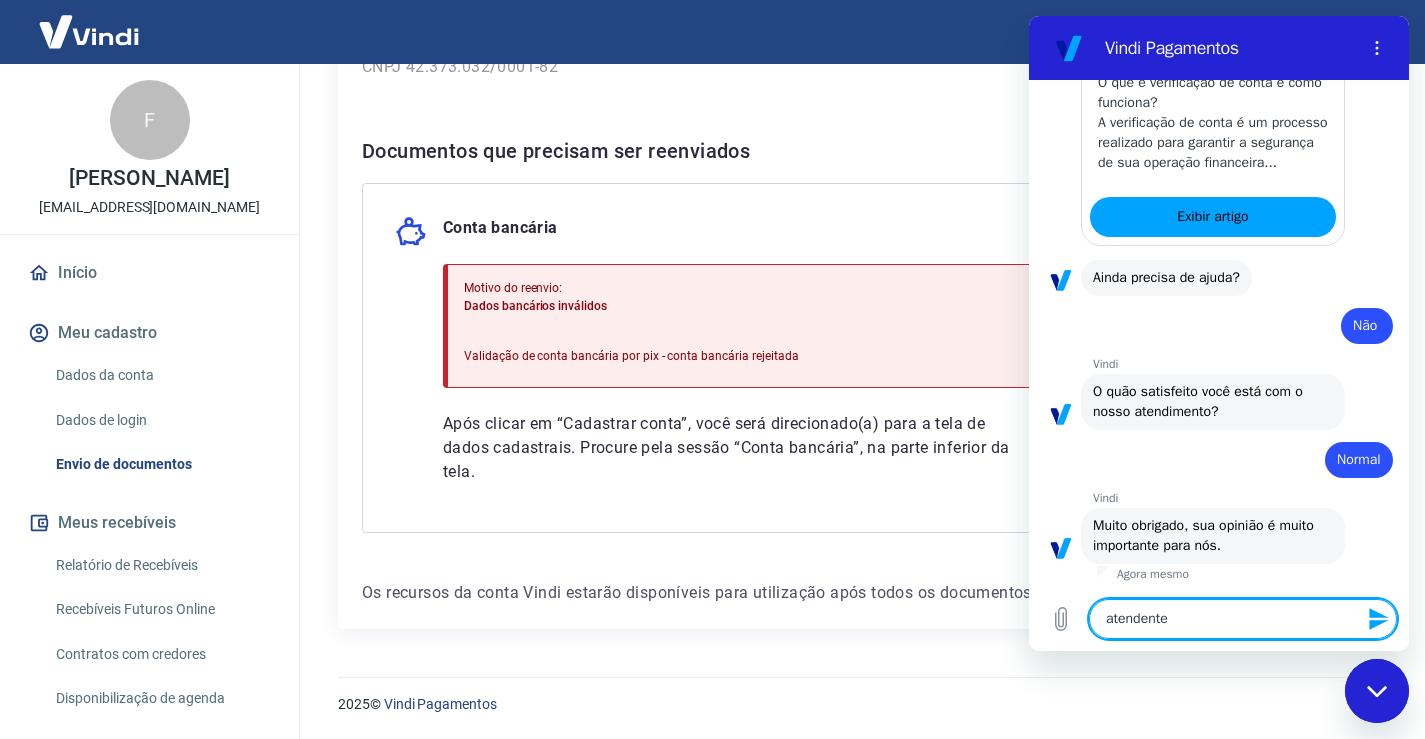 type 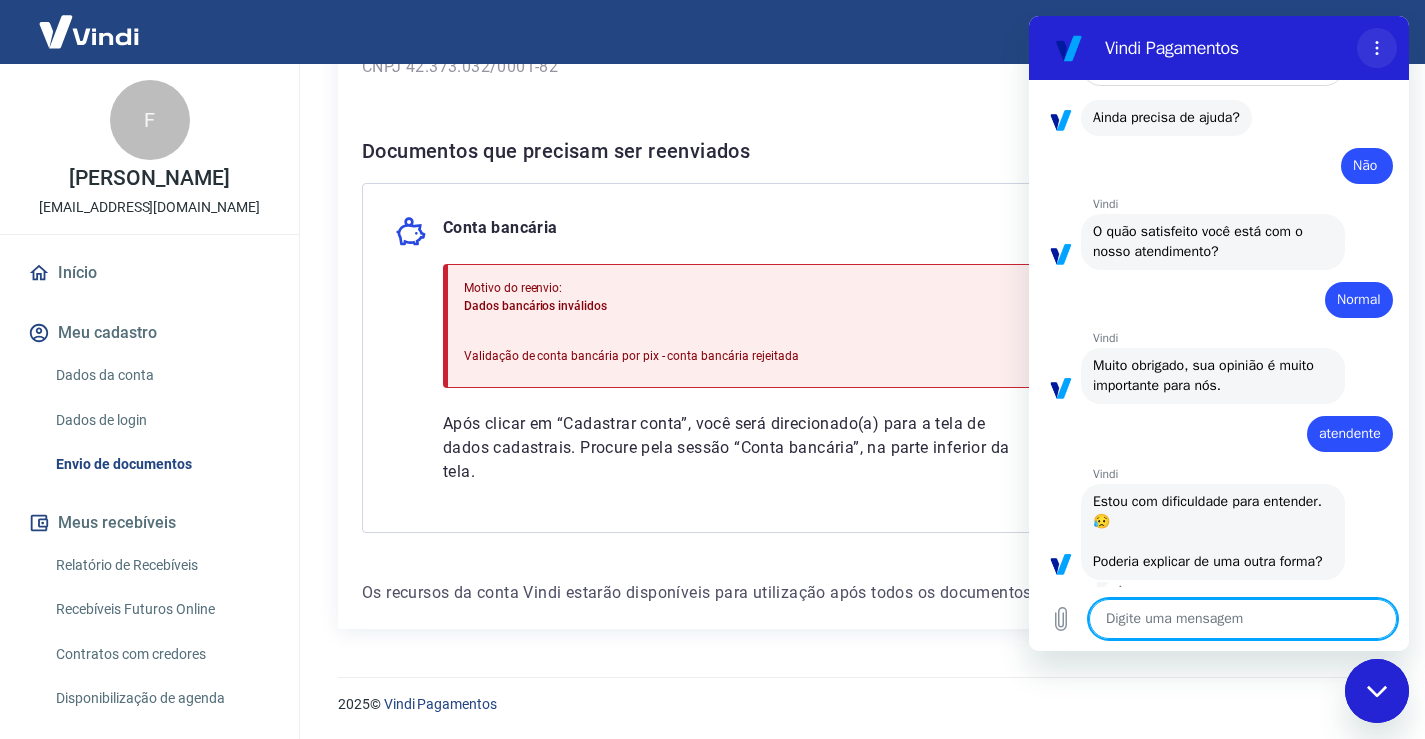type on "x" 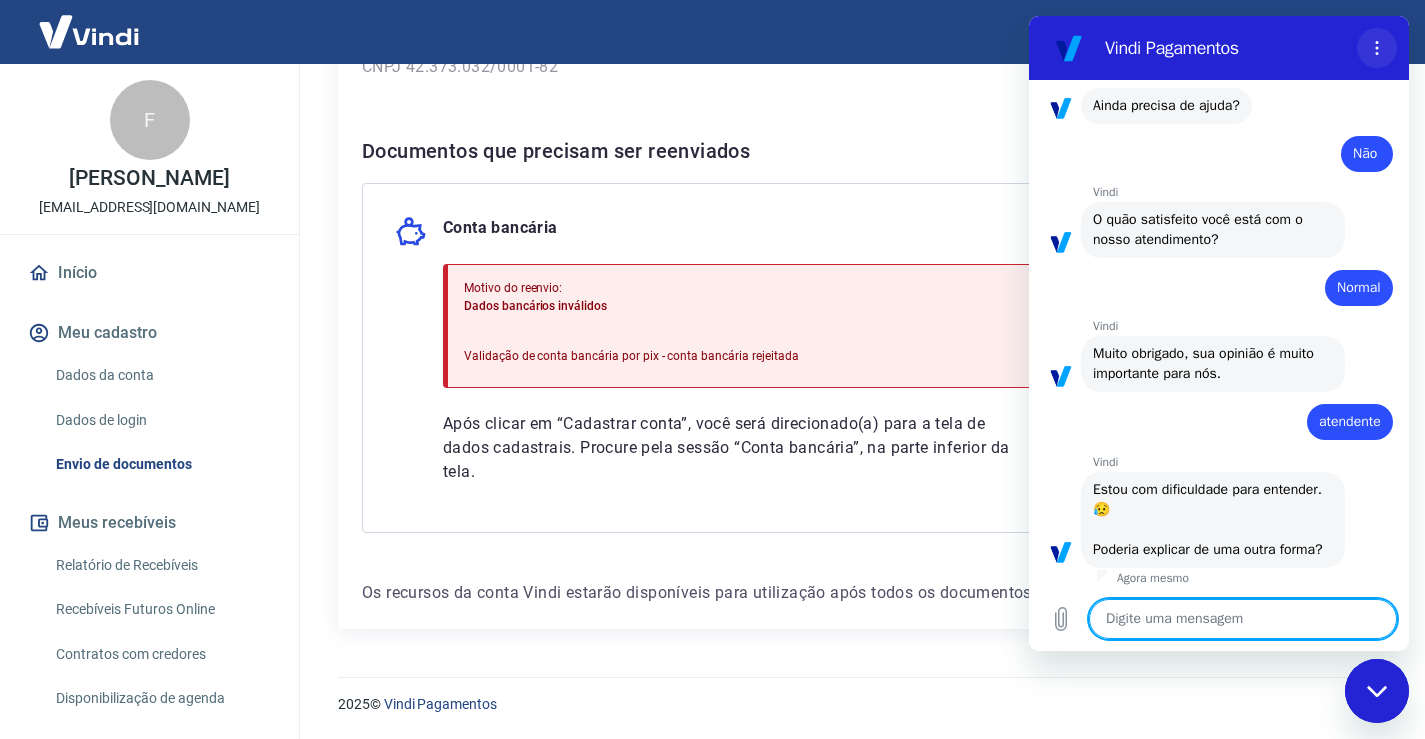 click 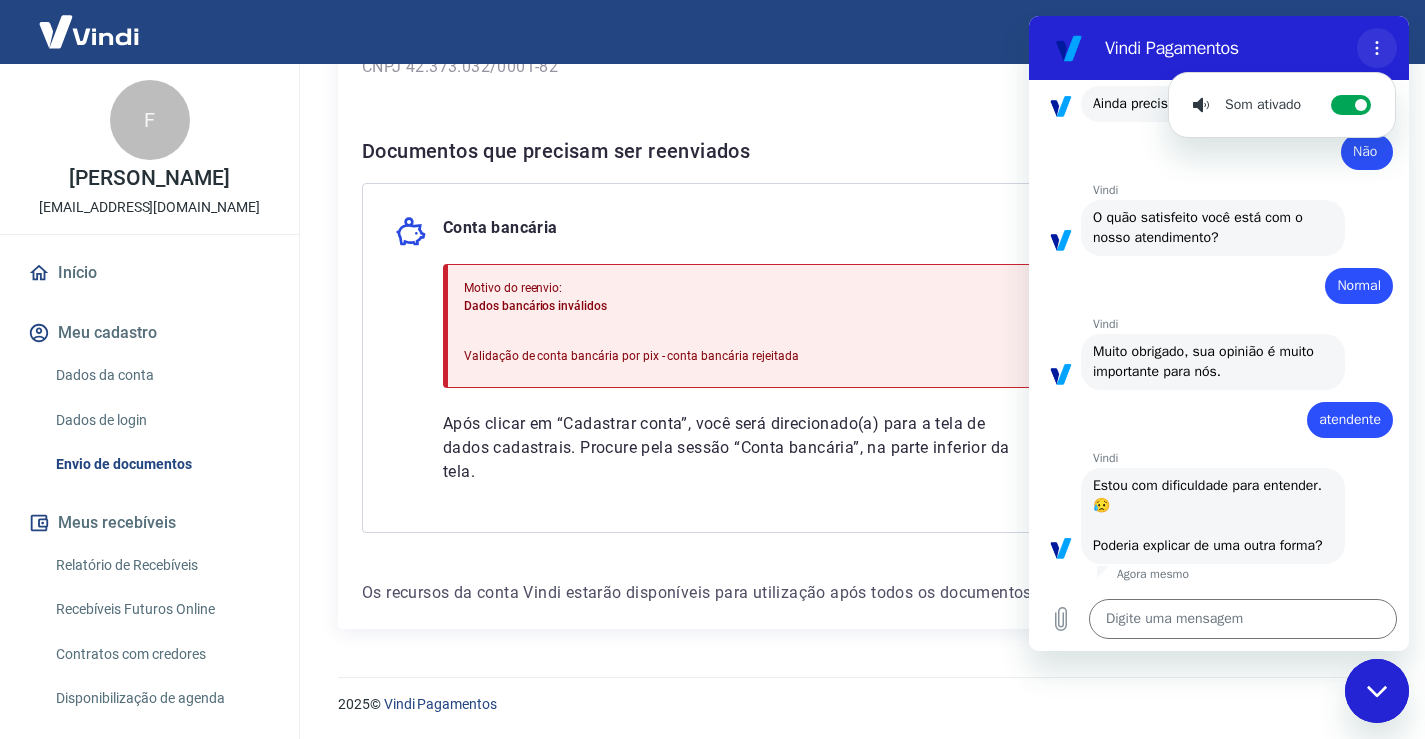 scroll, scrollTop: 726, scrollLeft: 0, axis: vertical 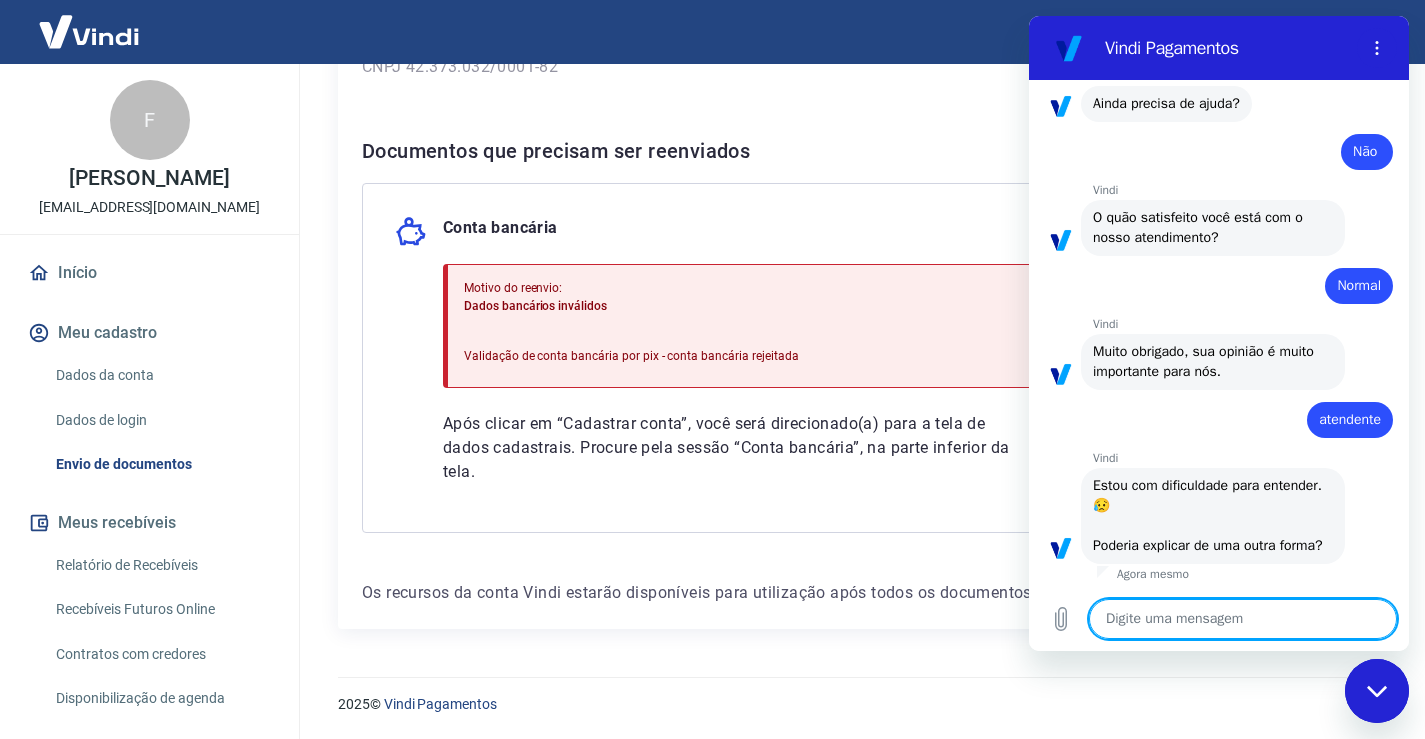 click at bounding box center [1243, 619] 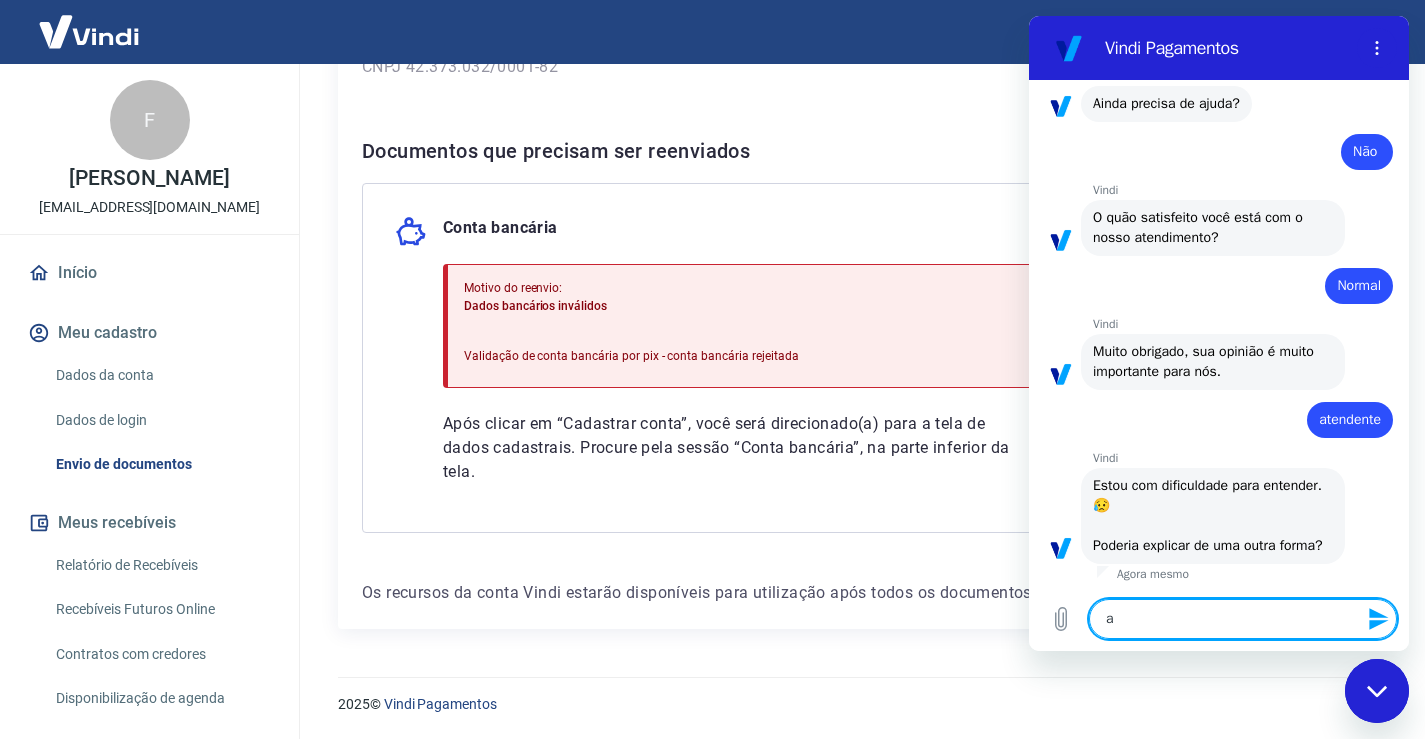 type on "at" 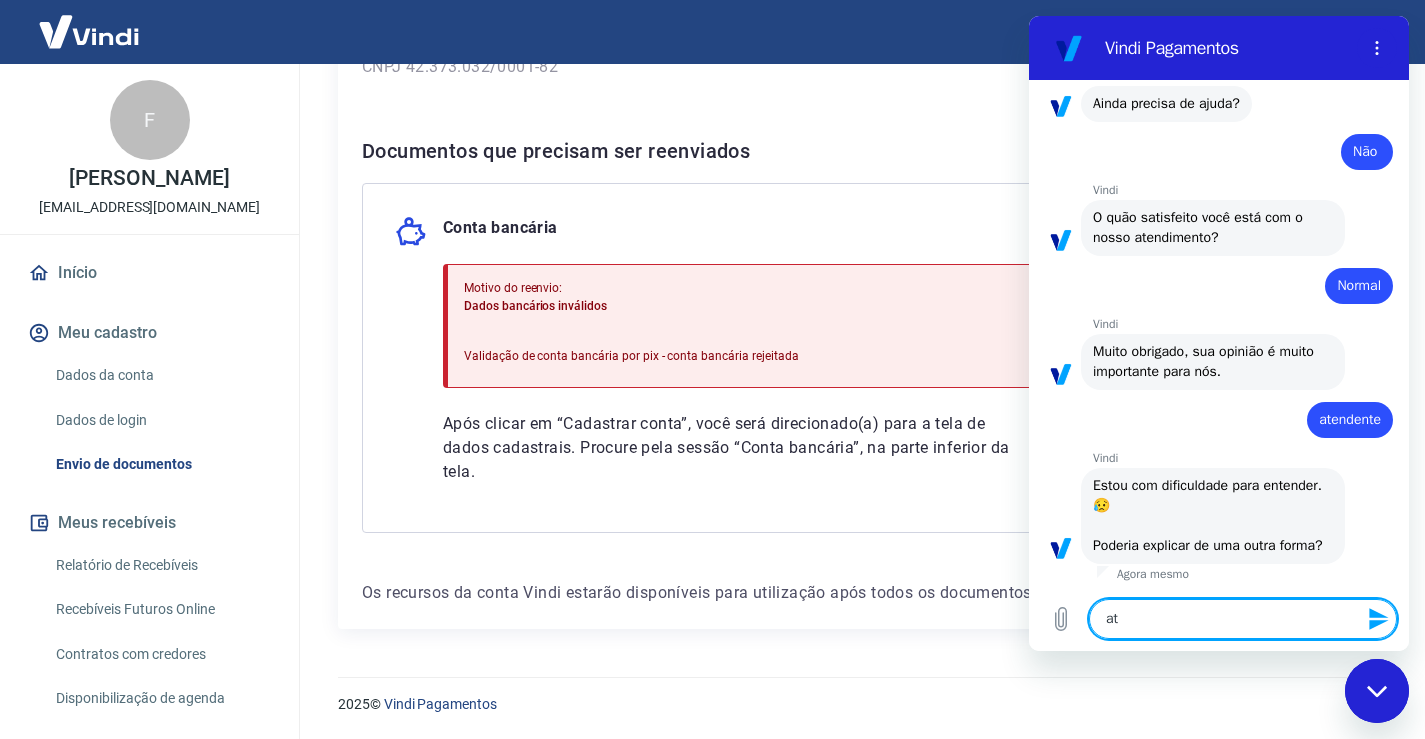 type on "ate" 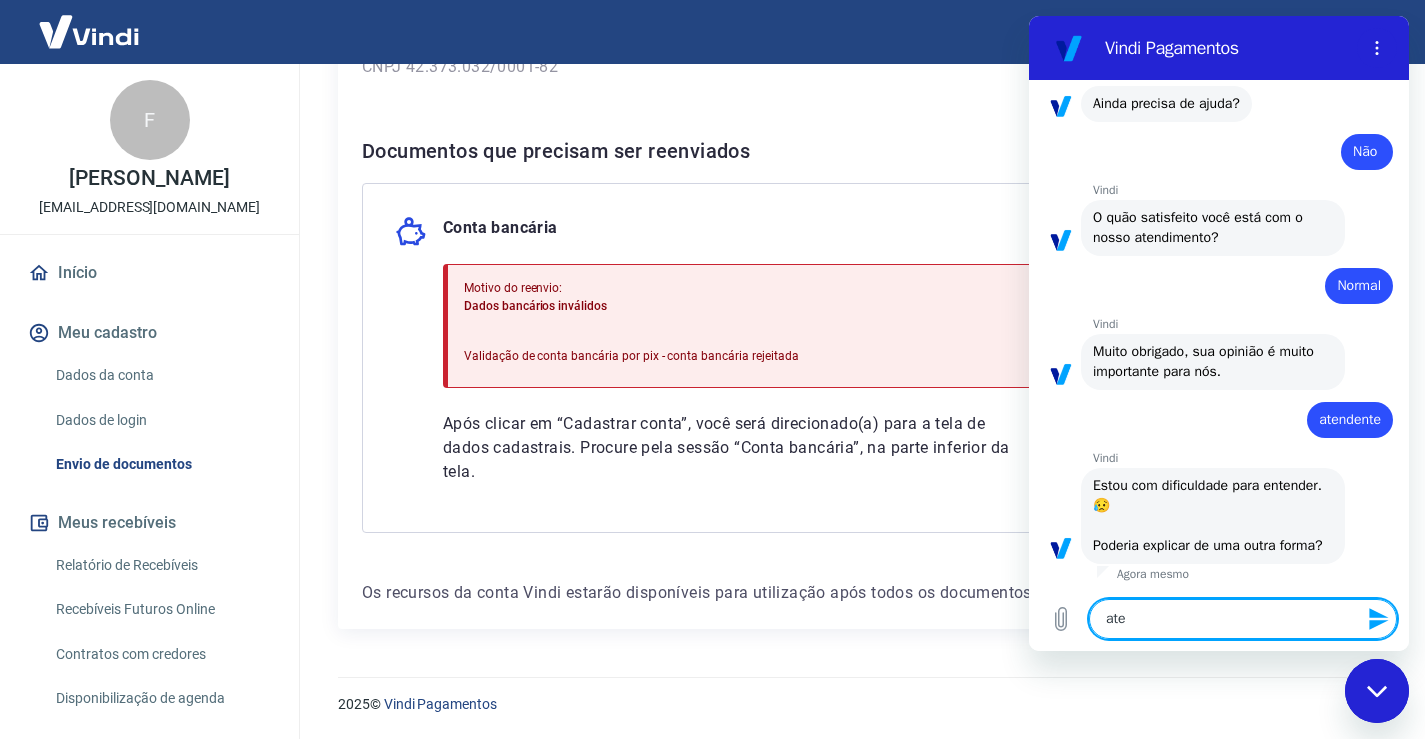 type on "aten" 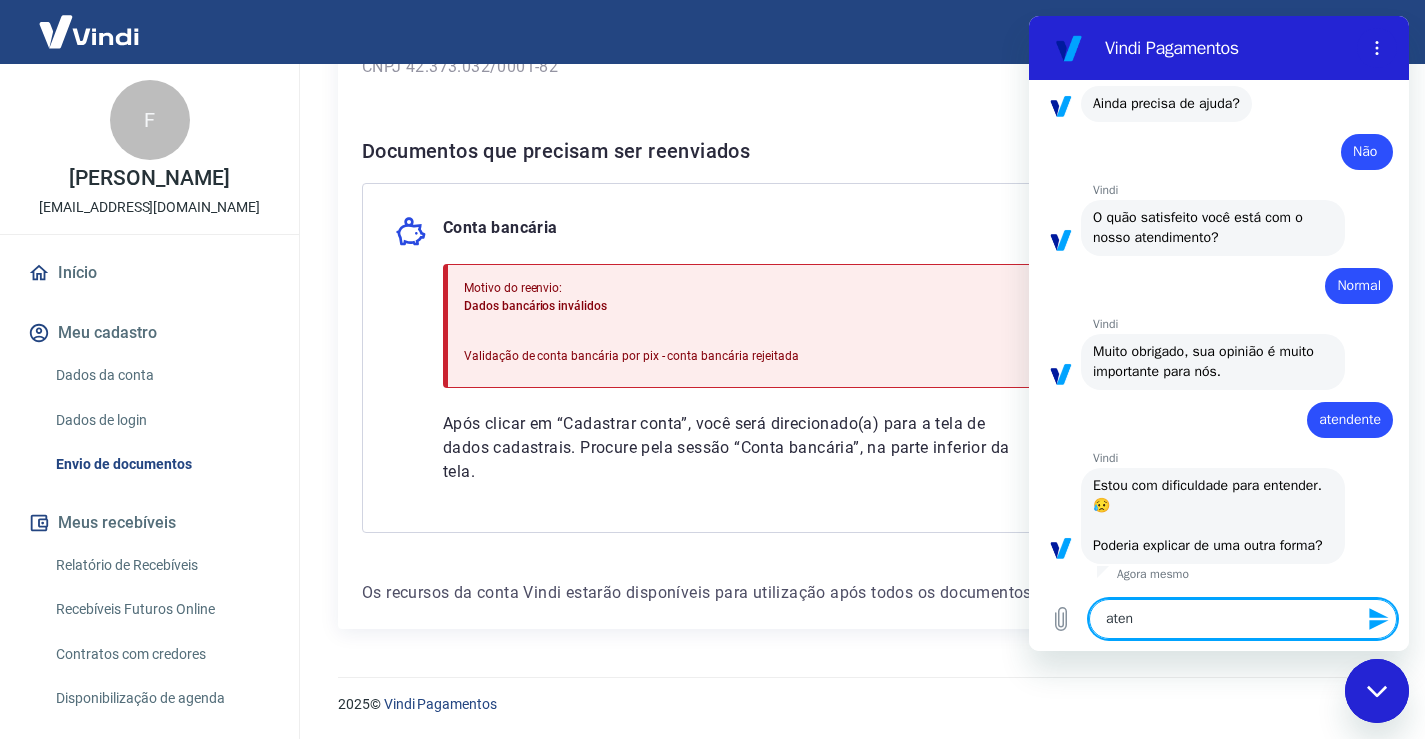 type on "x" 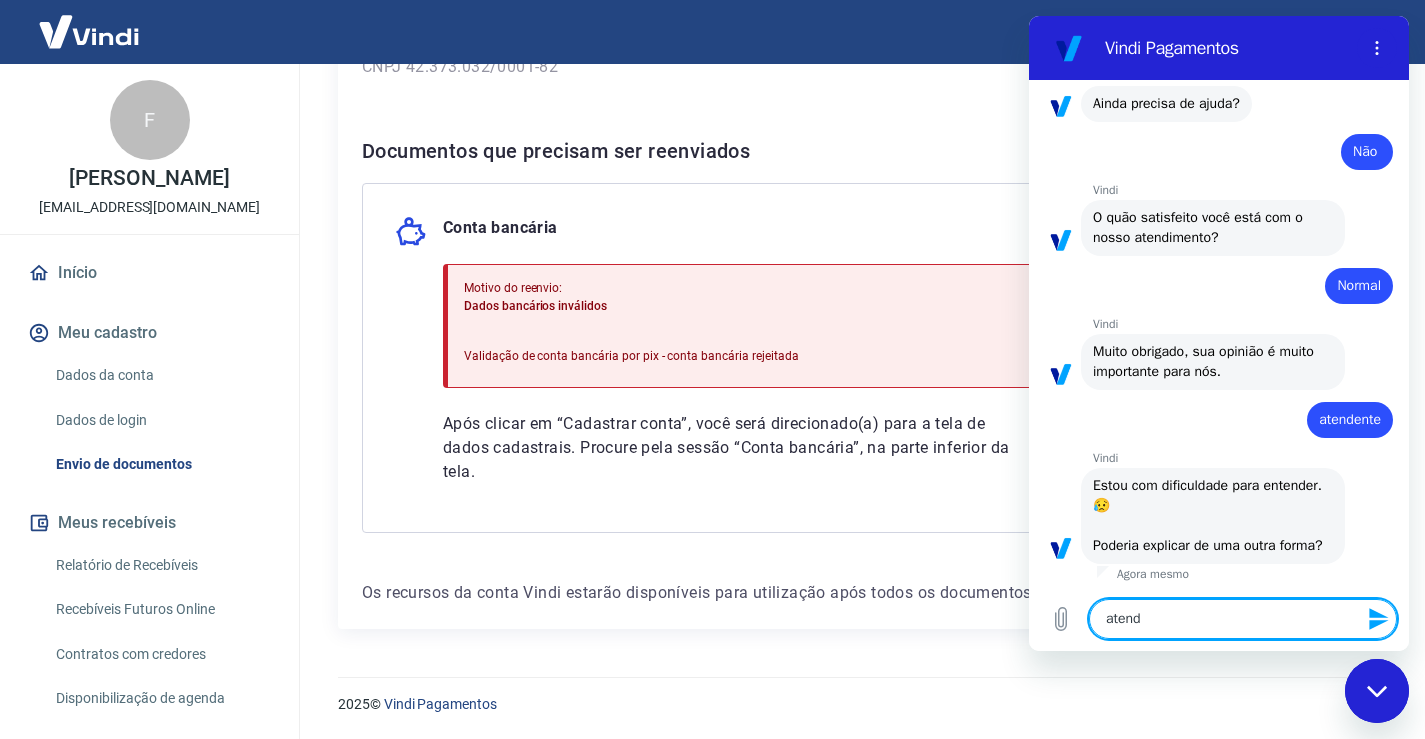 type on "x" 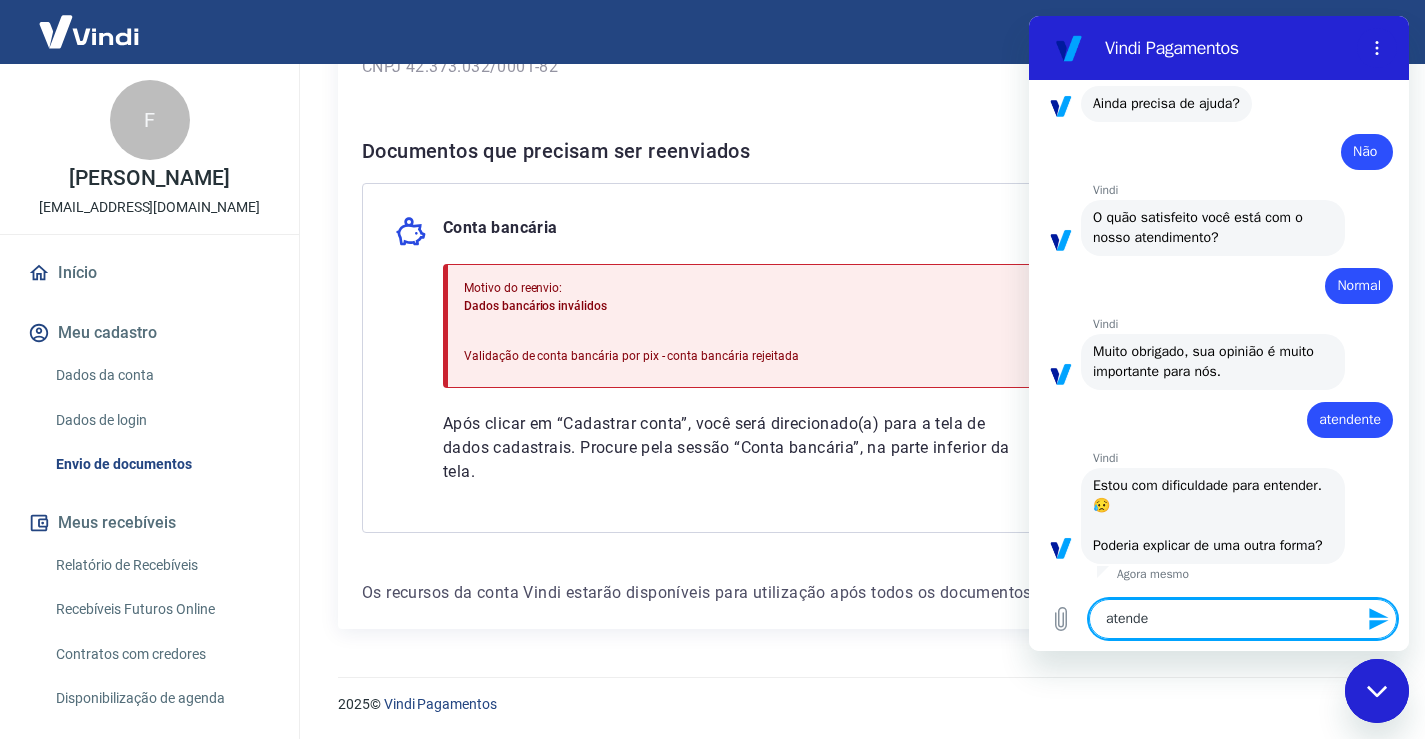 type on "atenden" 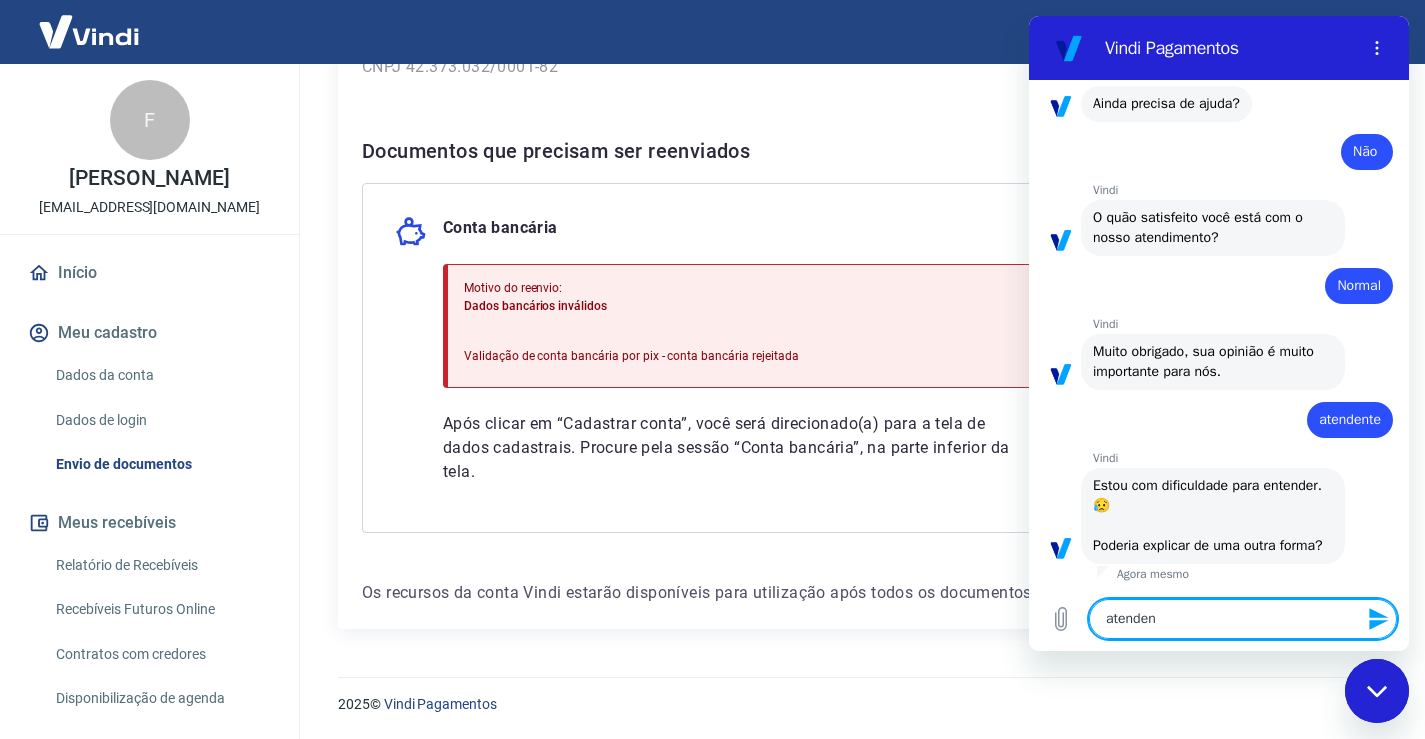type on "atendent" 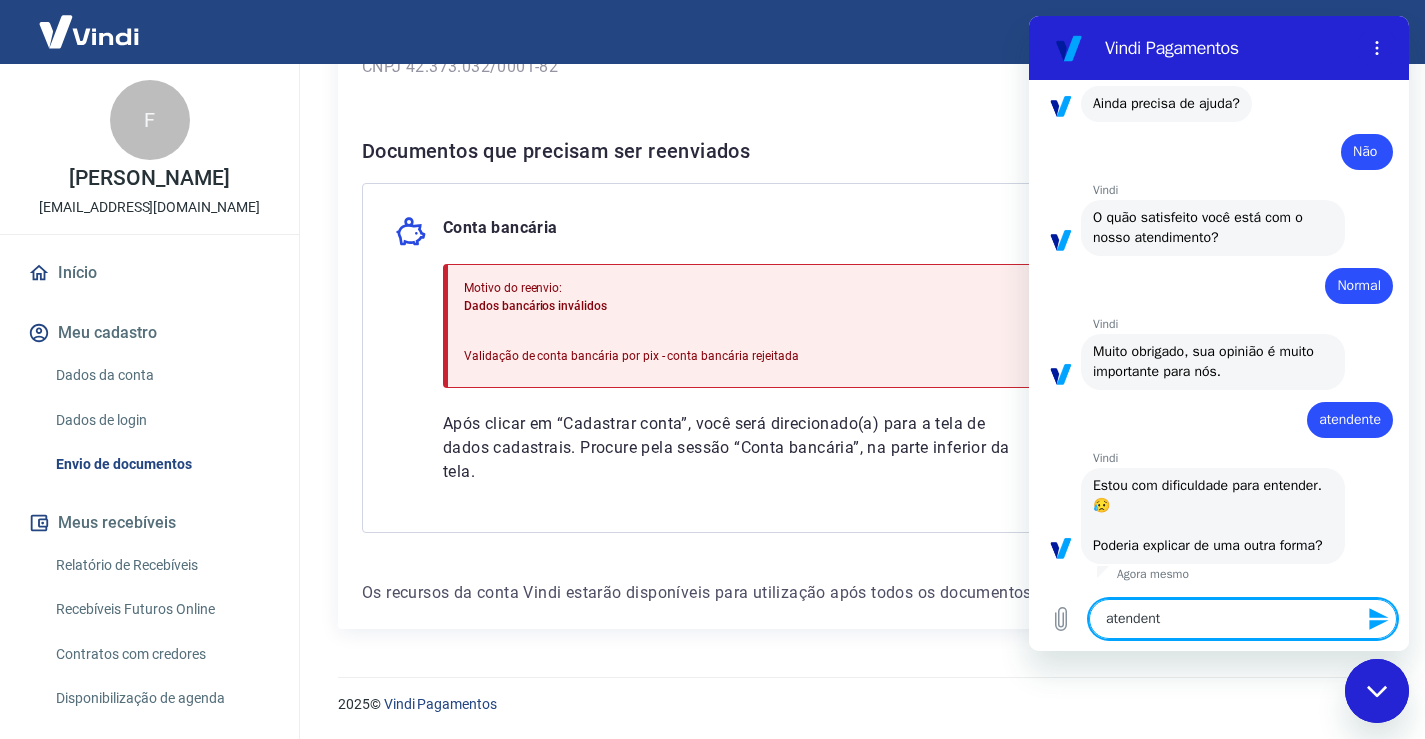 type on "atendente" 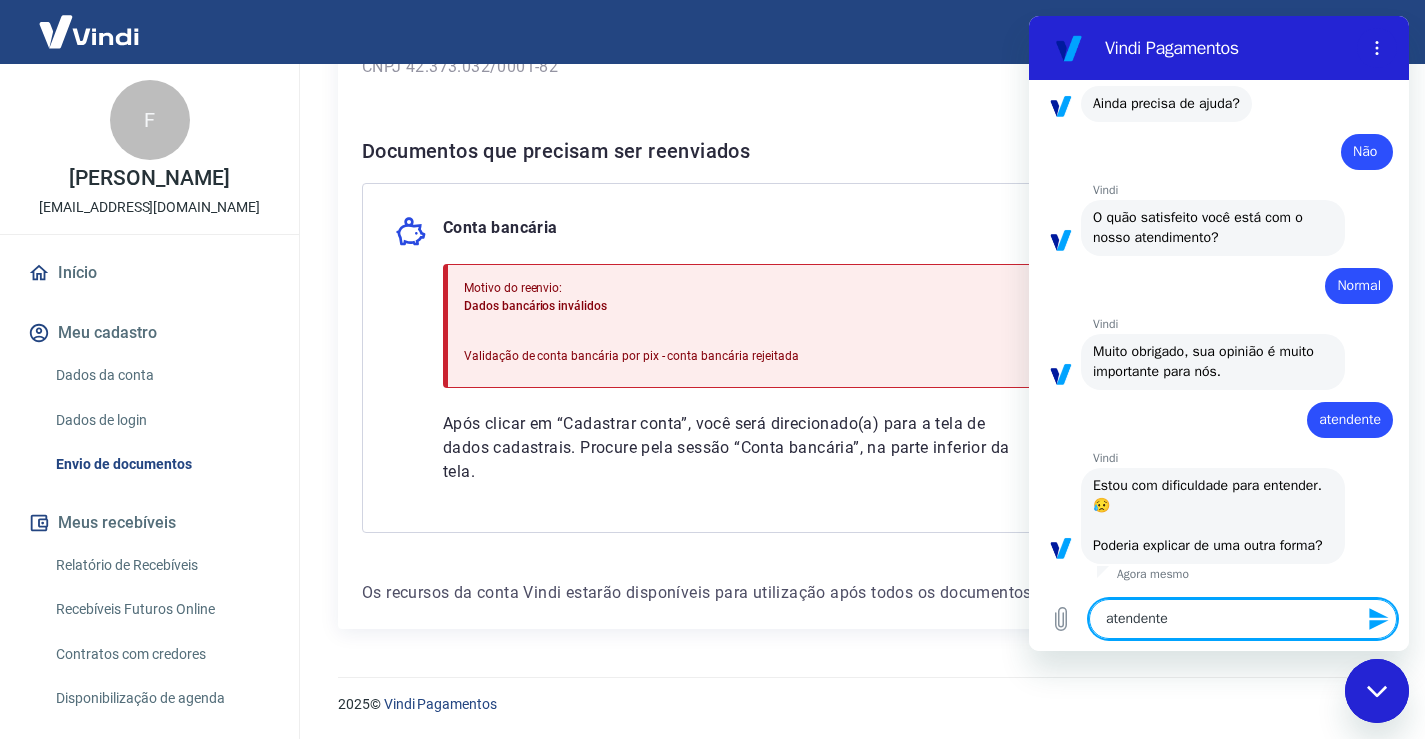 type 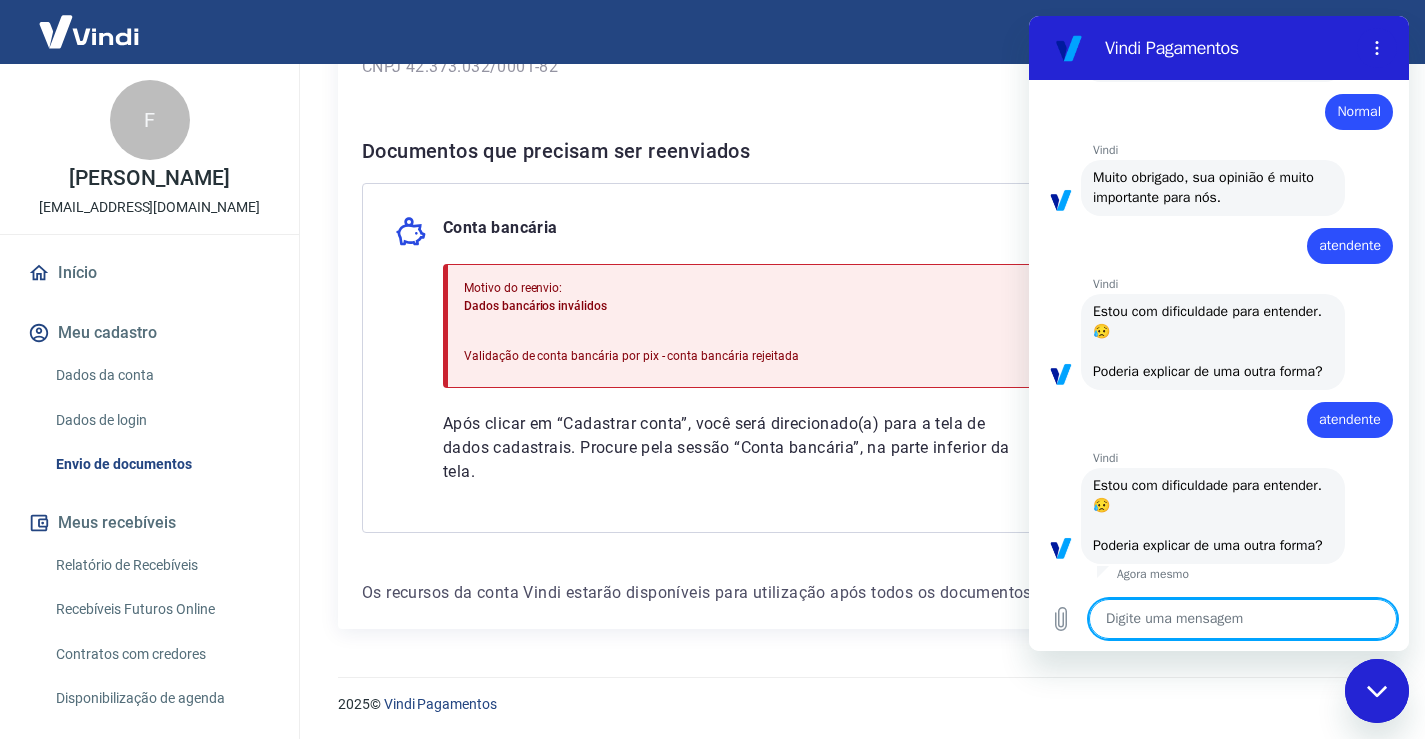 scroll, scrollTop: 920, scrollLeft: 0, axis: vertical 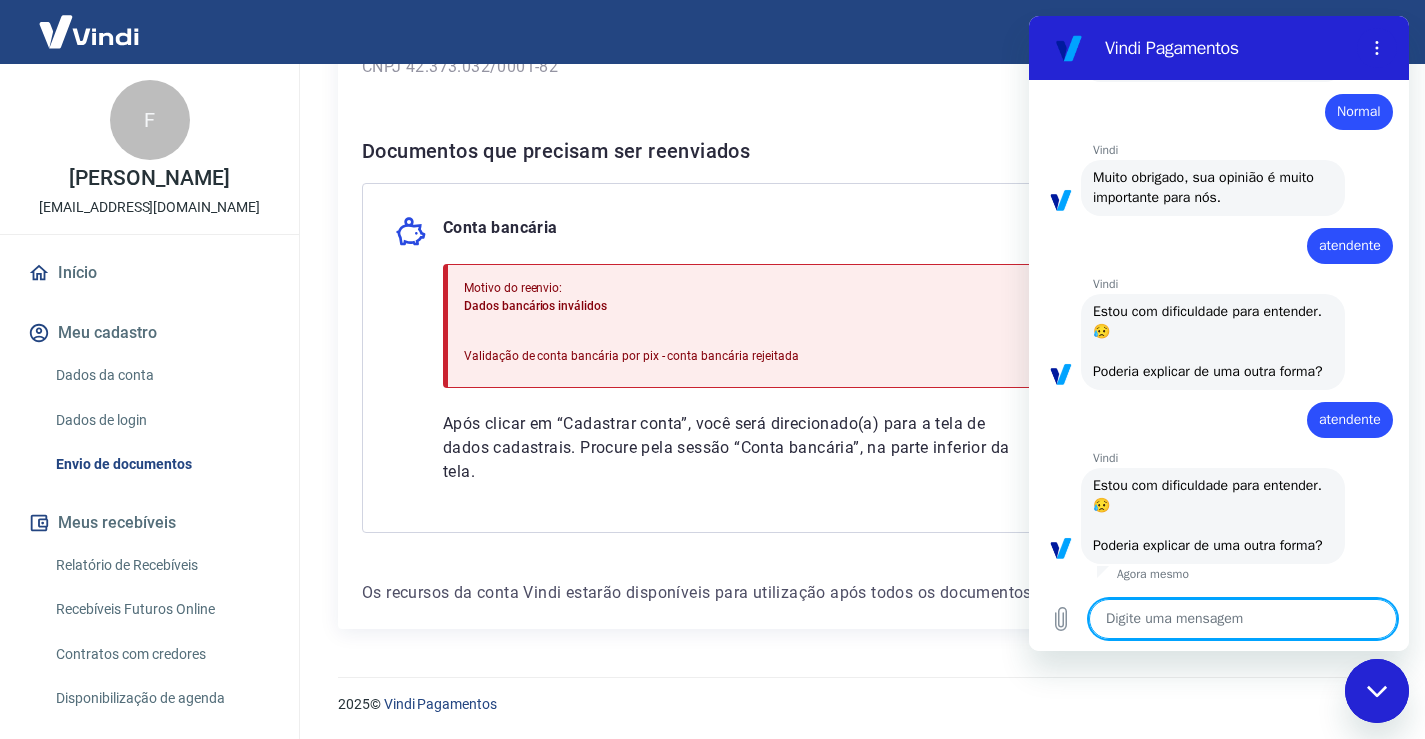 click at bounding box center [1377, 691] 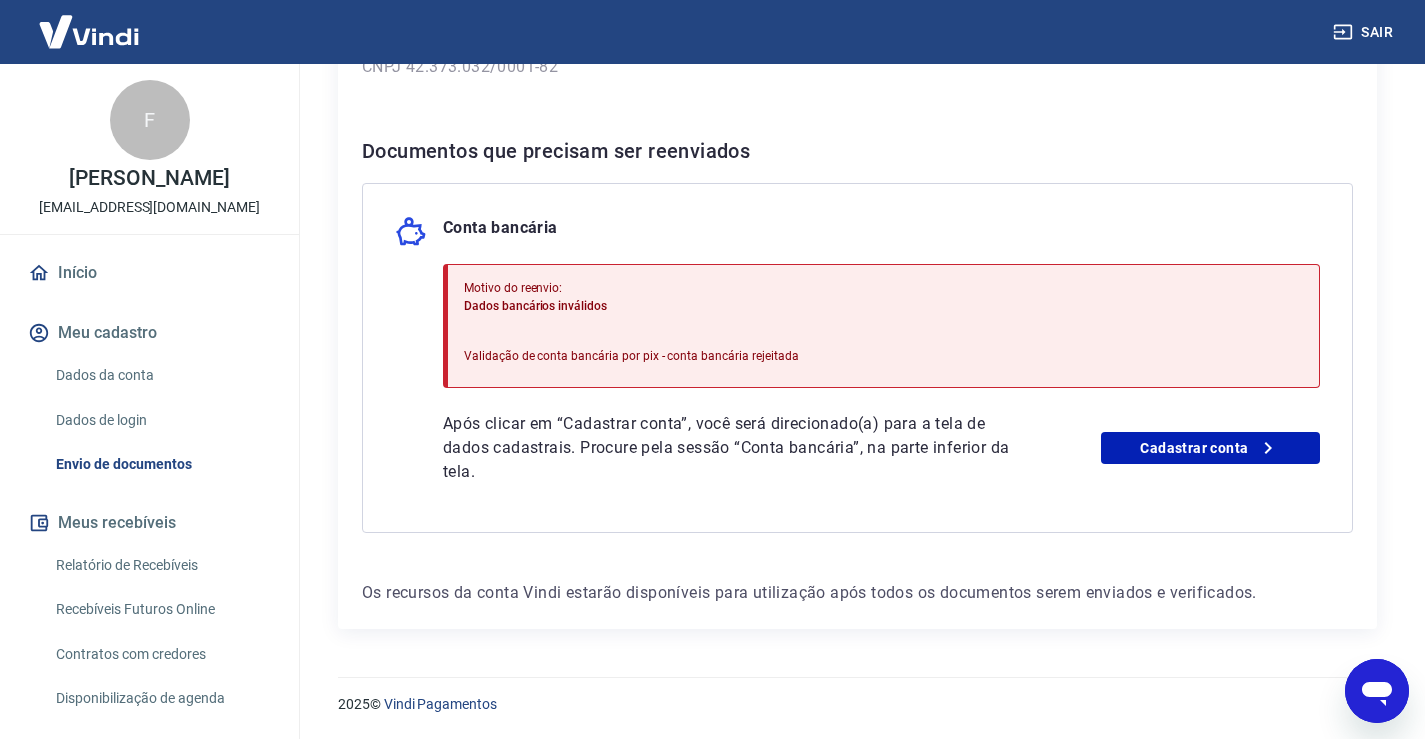 scroll, scrollTop: 363, scrollLeft: 0, axis: vertical 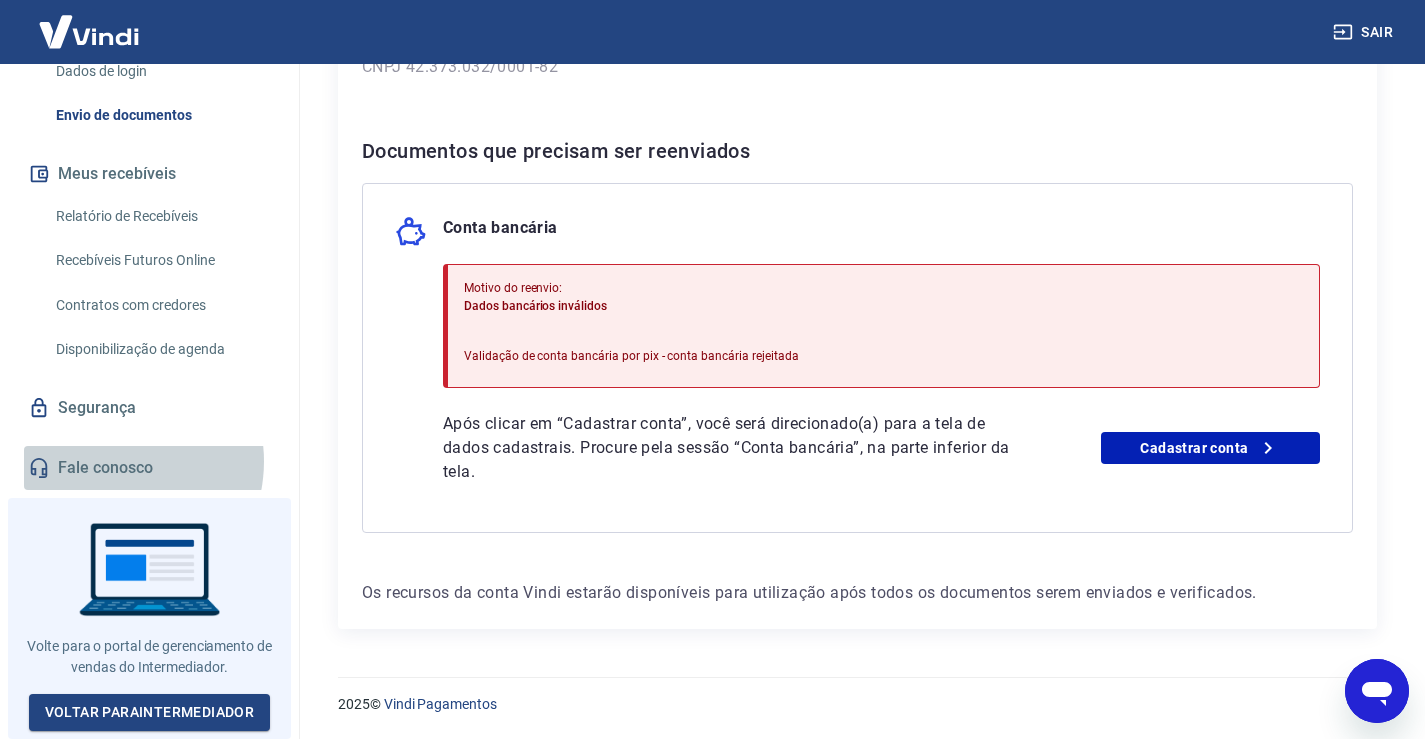 click on "Fale conosco" at bounding box center [149, 468] 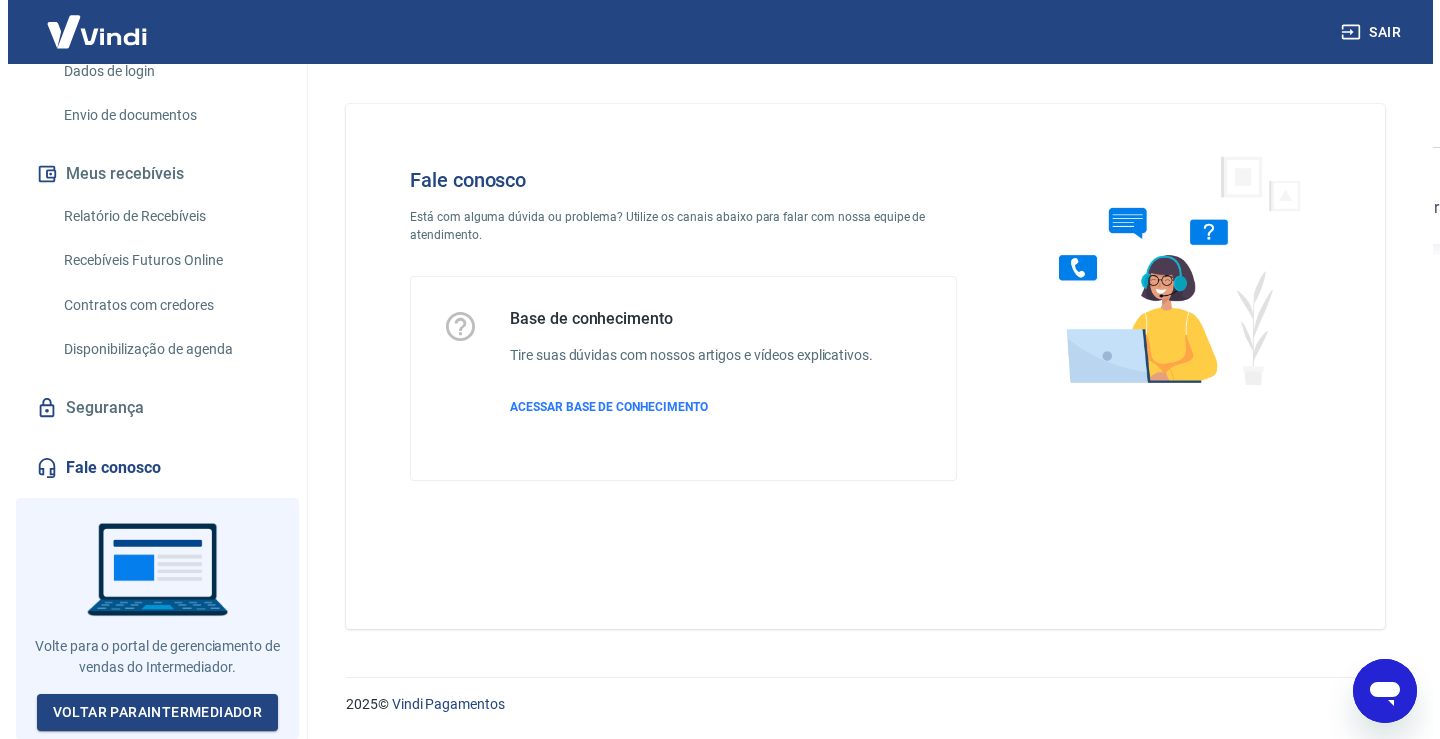 scroll, scrollTop: 0, scrollLeft: 0, axis: both 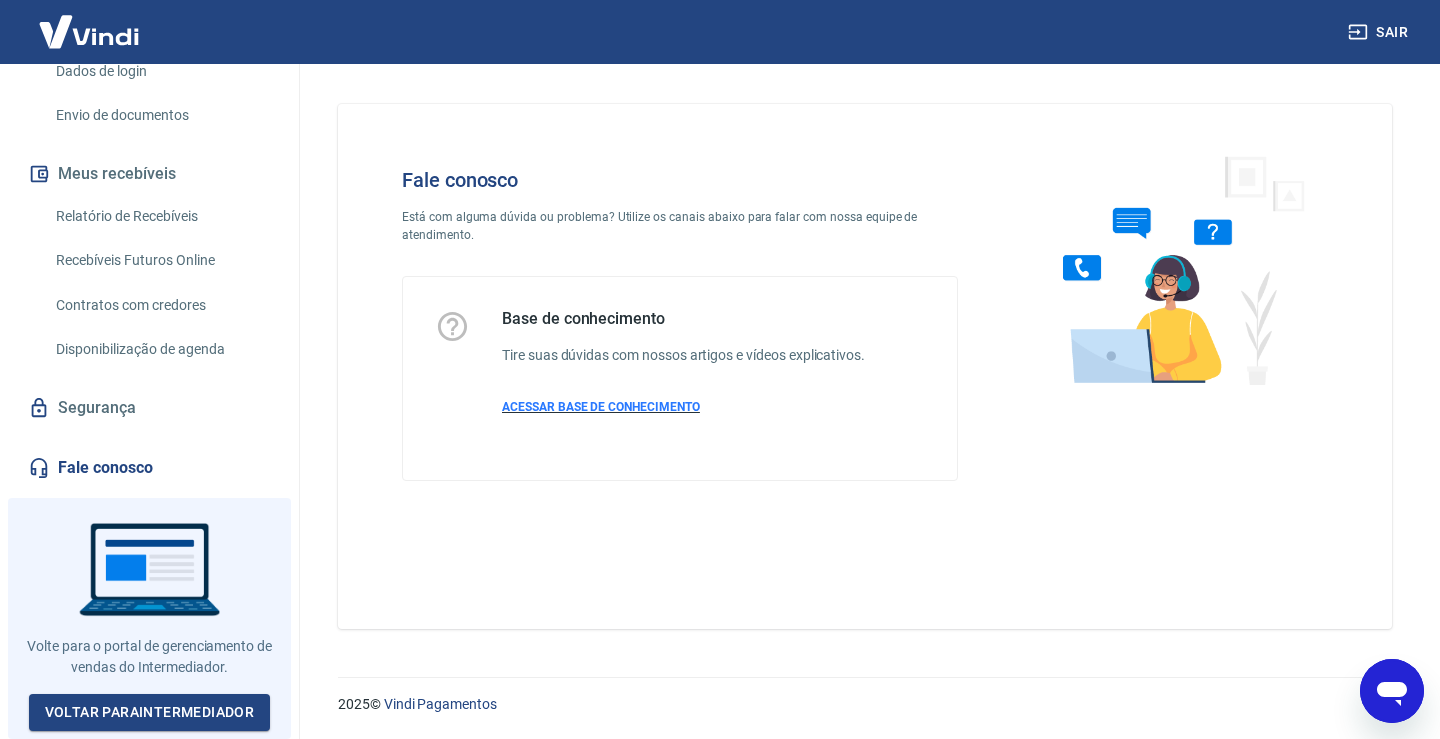 click on "ACESSAR BASE DE CONHECIMENTO" at bounding box center (601, 407) 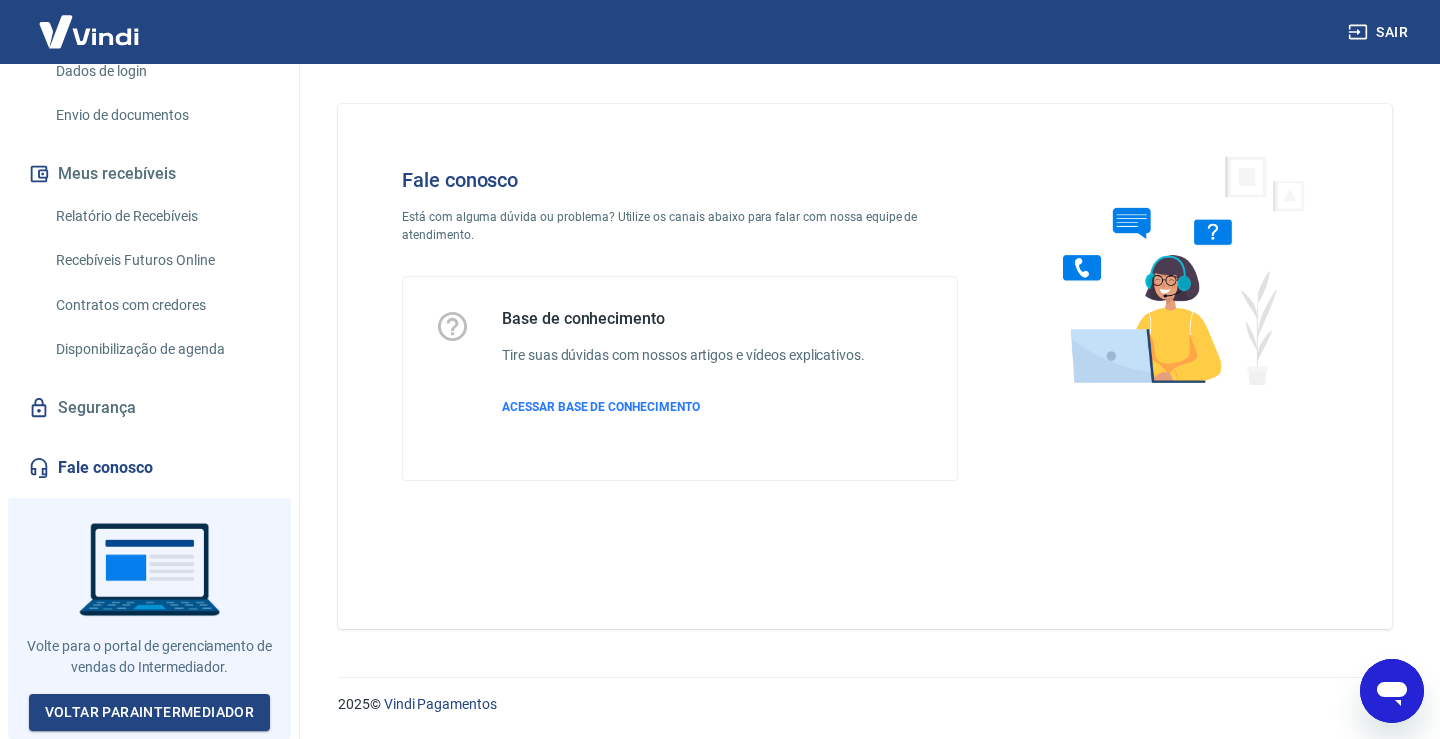 type on "x" 